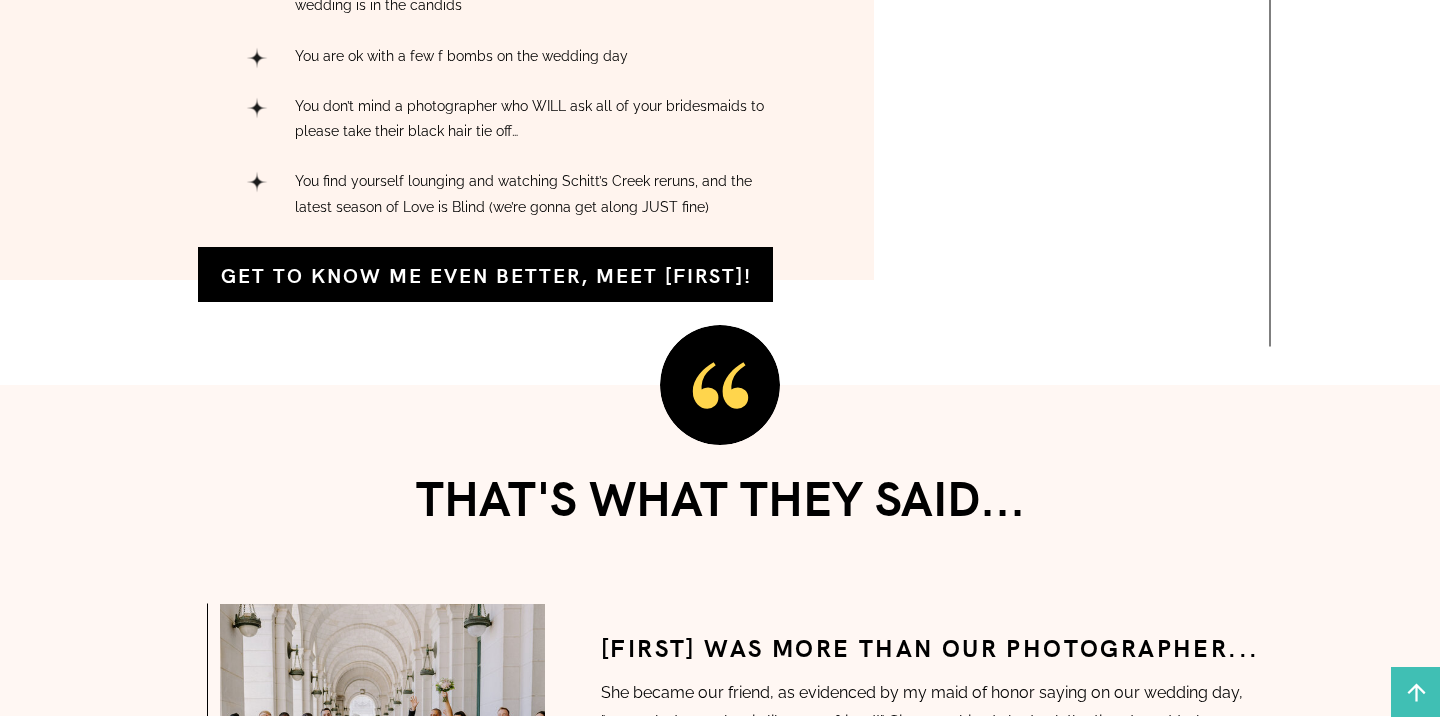 scroll, scrollTop: 2639, scrollLeft: 0, axis: vertical 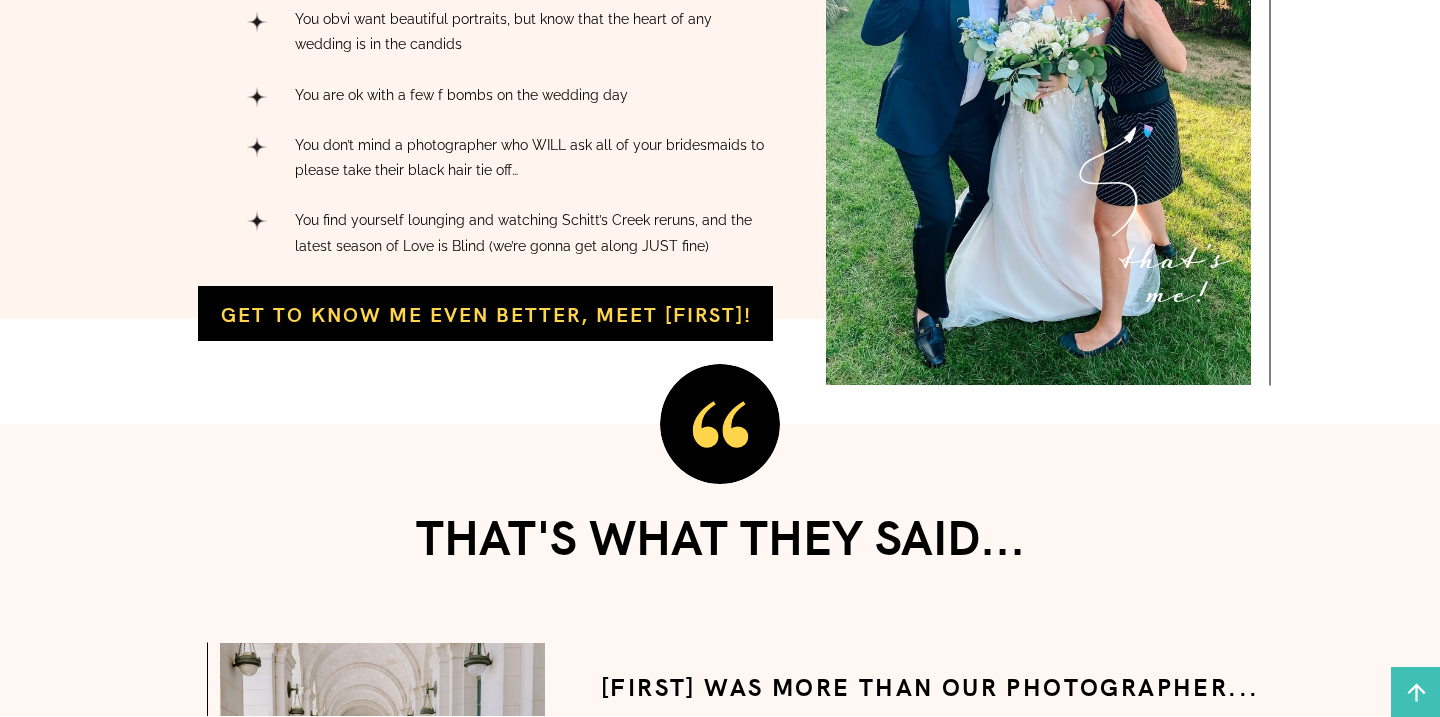 click on "get to know me even better, meet [FIRST]!" at bounding box center [486, 313] 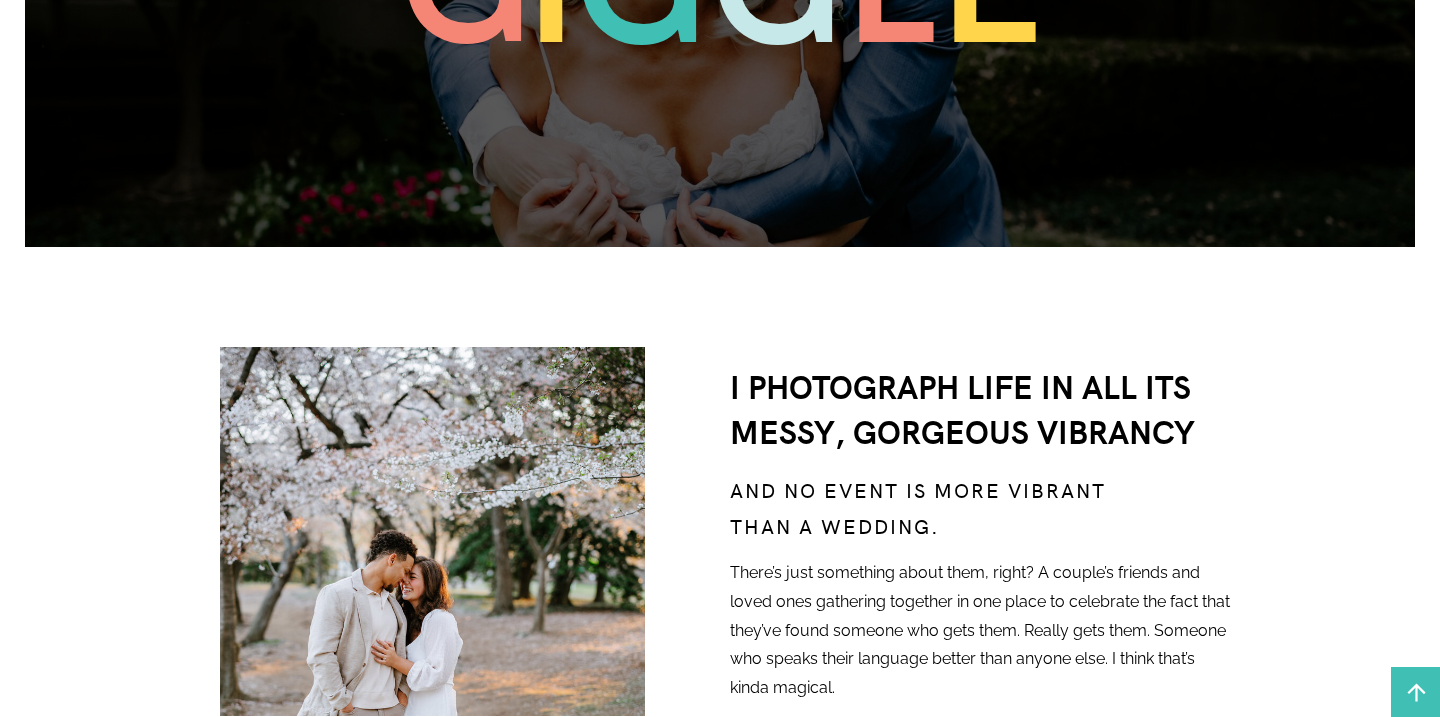 scroll, scrollTop: 0, scrollLeft: 0, axis: both 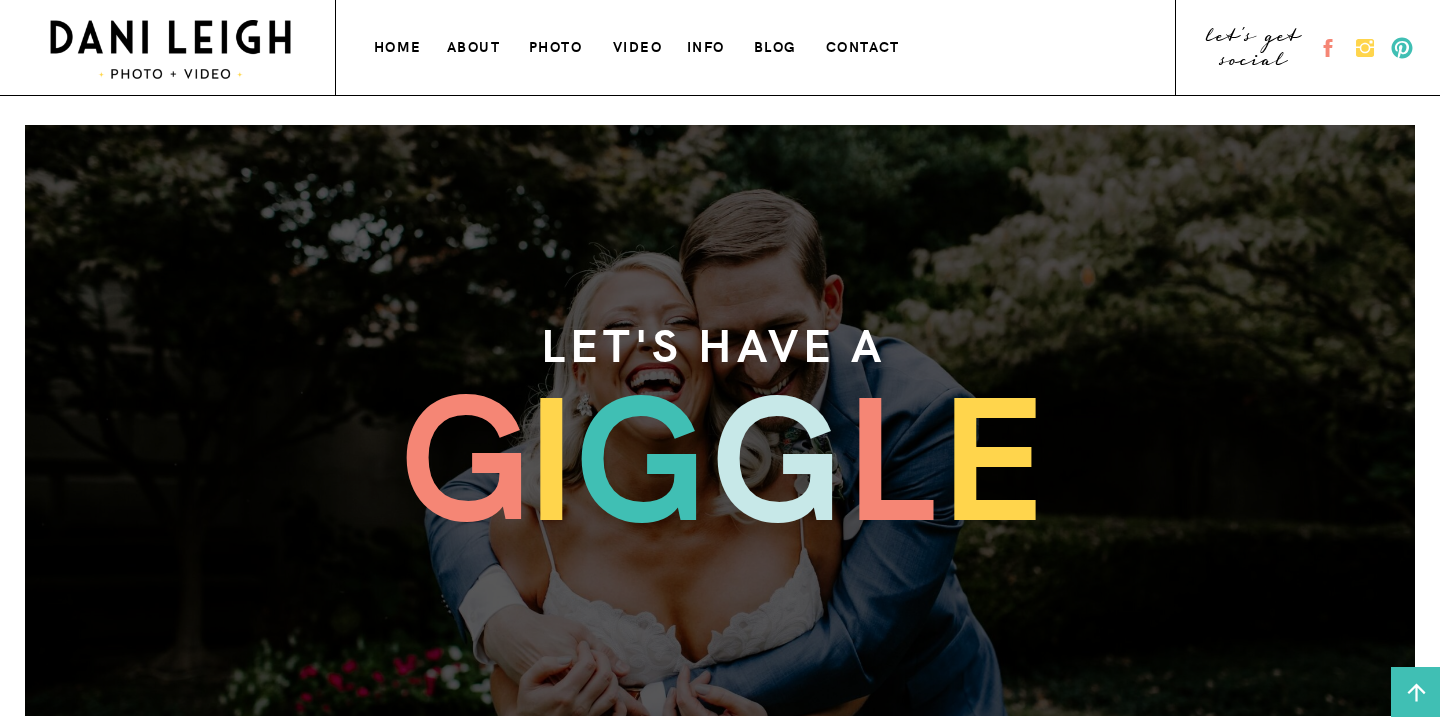 click on "about" at bounding box center (474, 44) 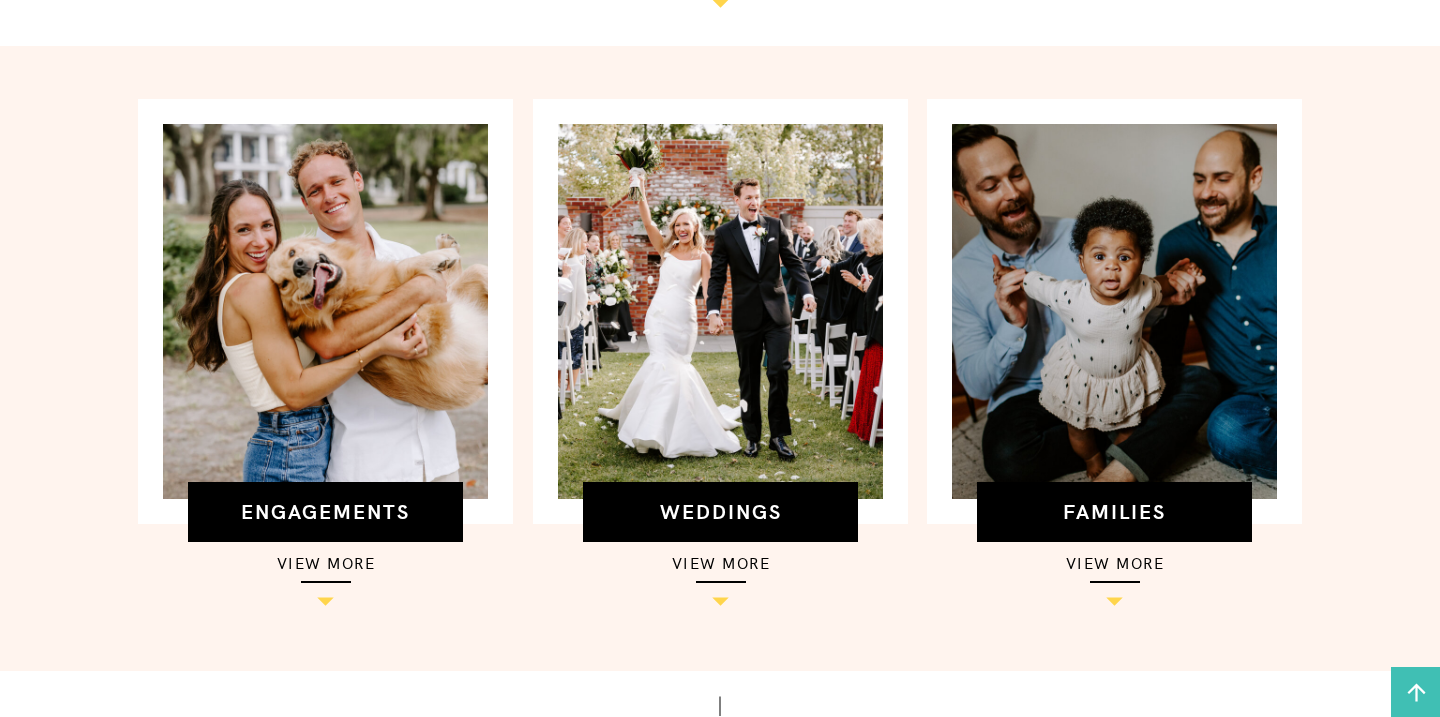 scroll, scrollTop: 608, scrollLeft: 0, axis: vertical 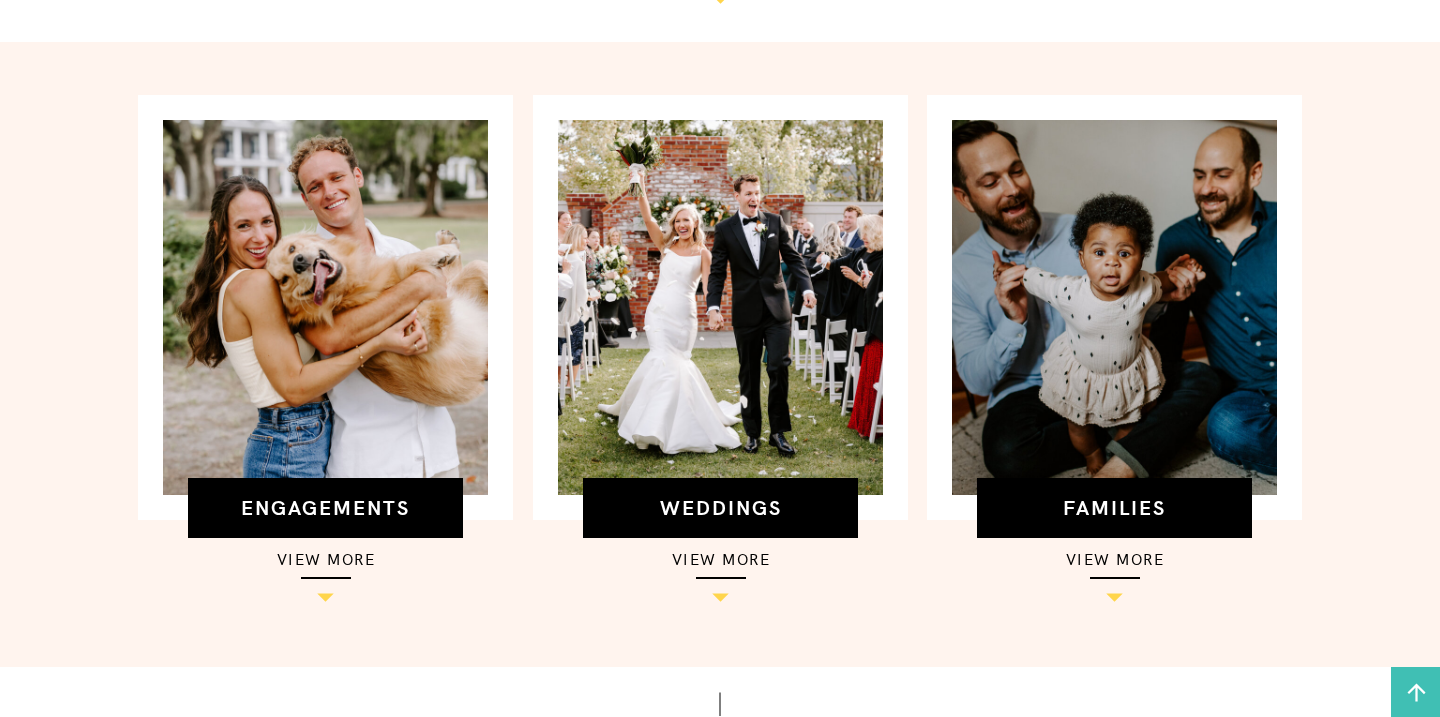 click on "view more" at bounding box center [721, 558] 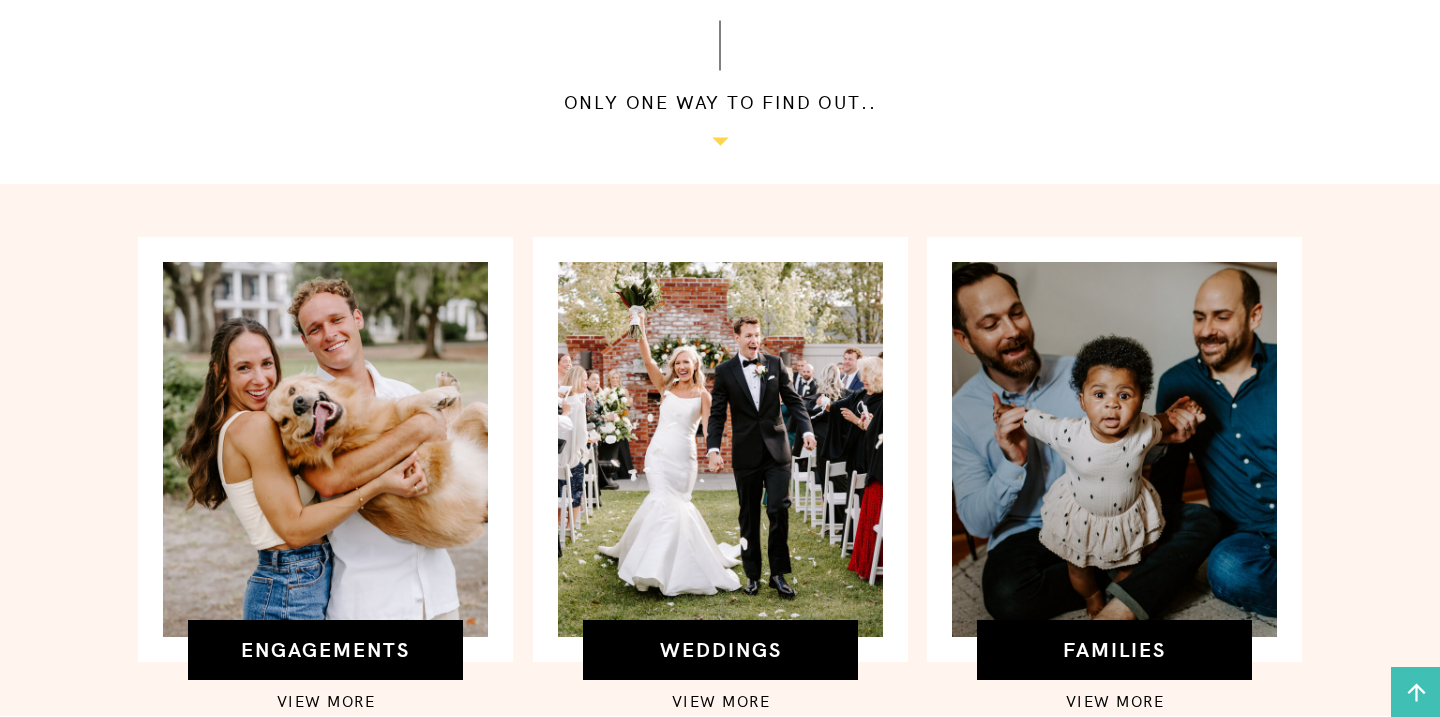 scroll, scrollTop: 0, scrollLeft: 0, axis: both 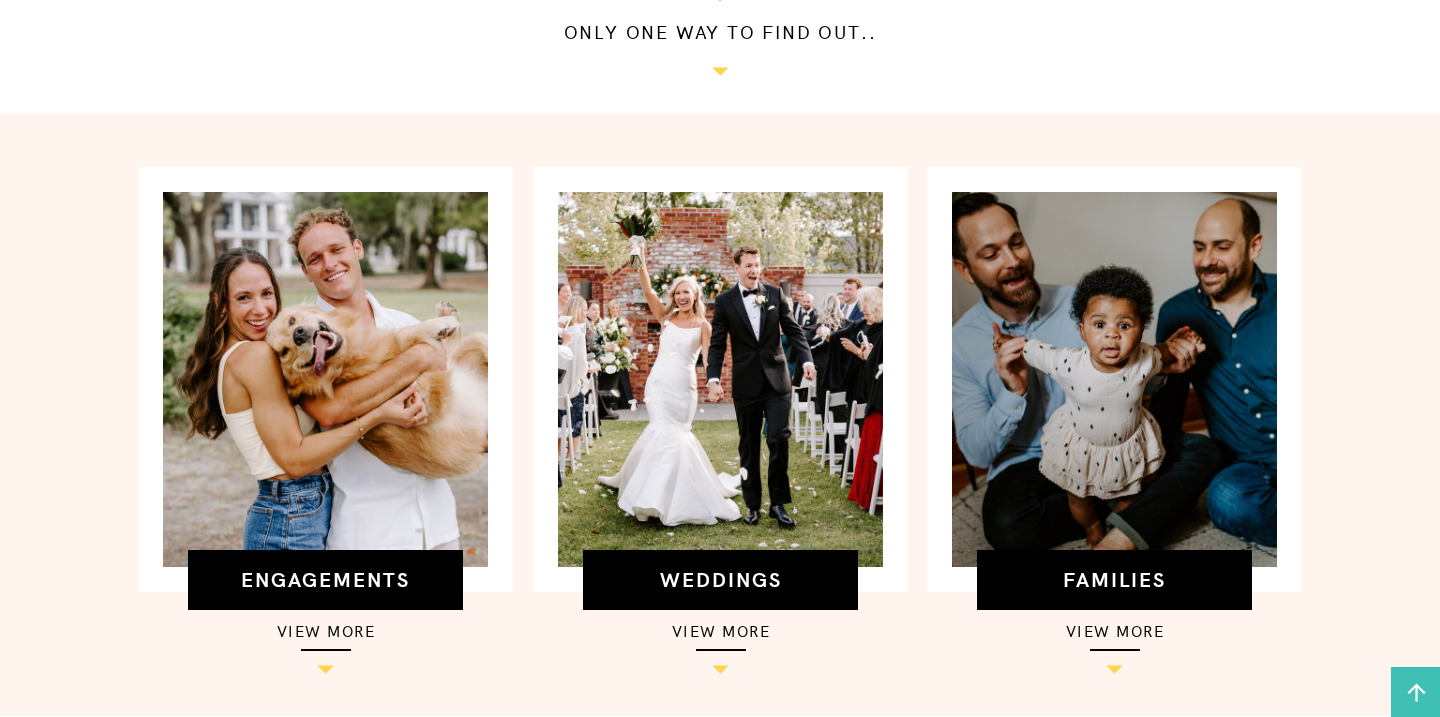 click at bounding box center (720, 580) 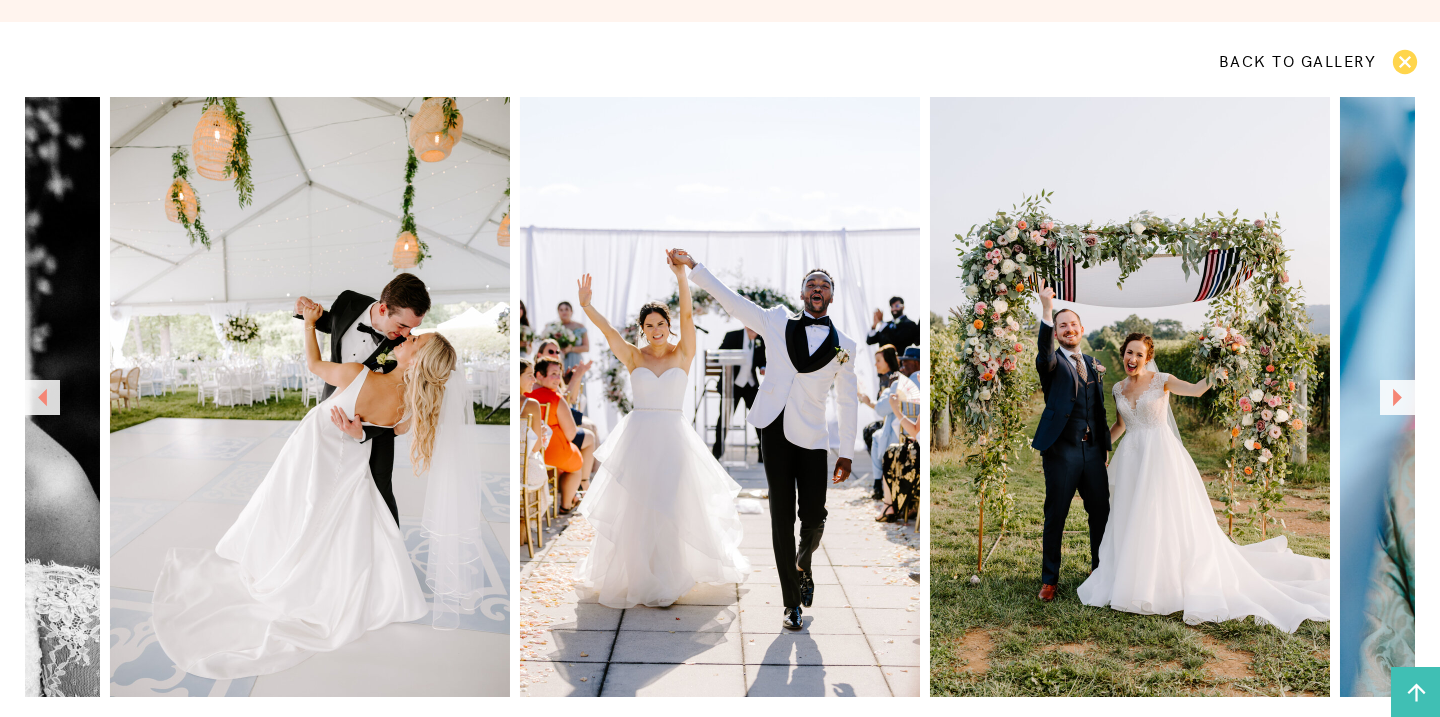 scroll, scrollTop: 1275, scrollLeft: 0, axis: vertical 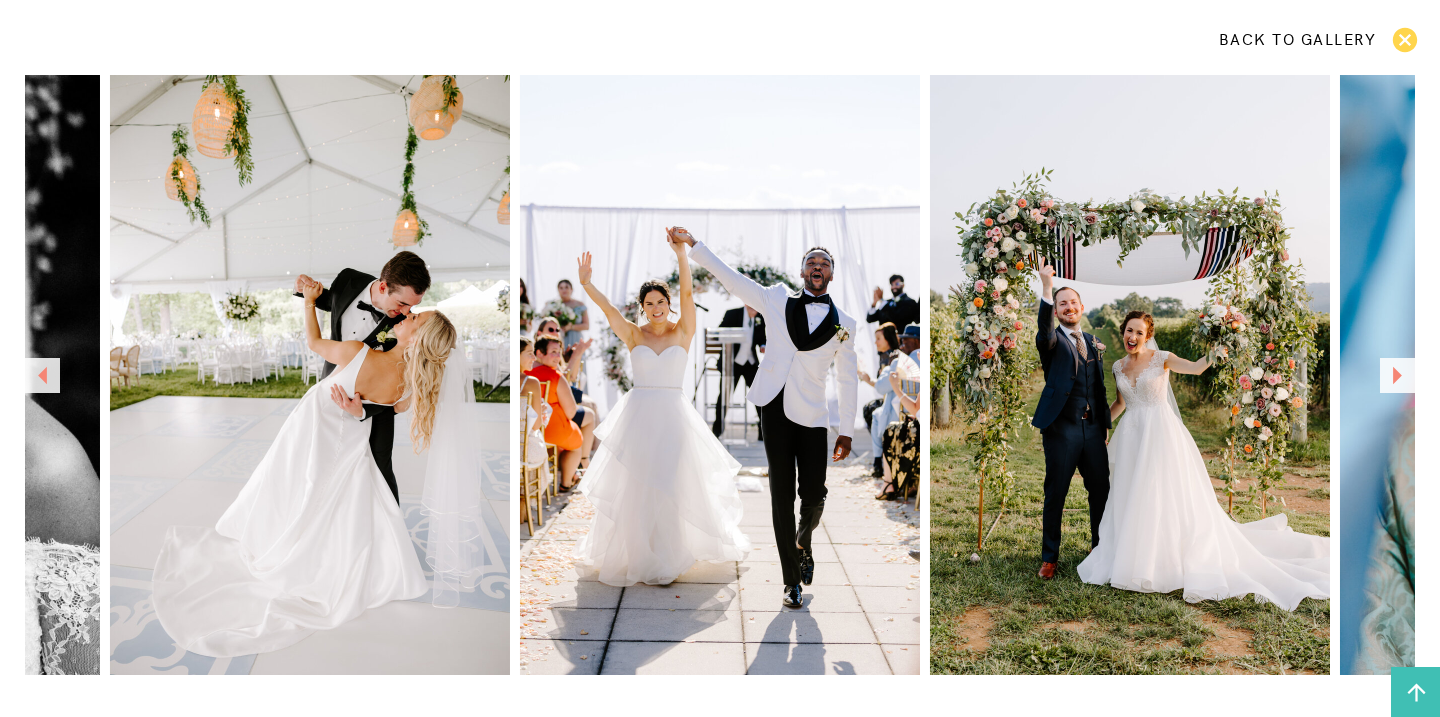 click at bounding box center [1397, 375] 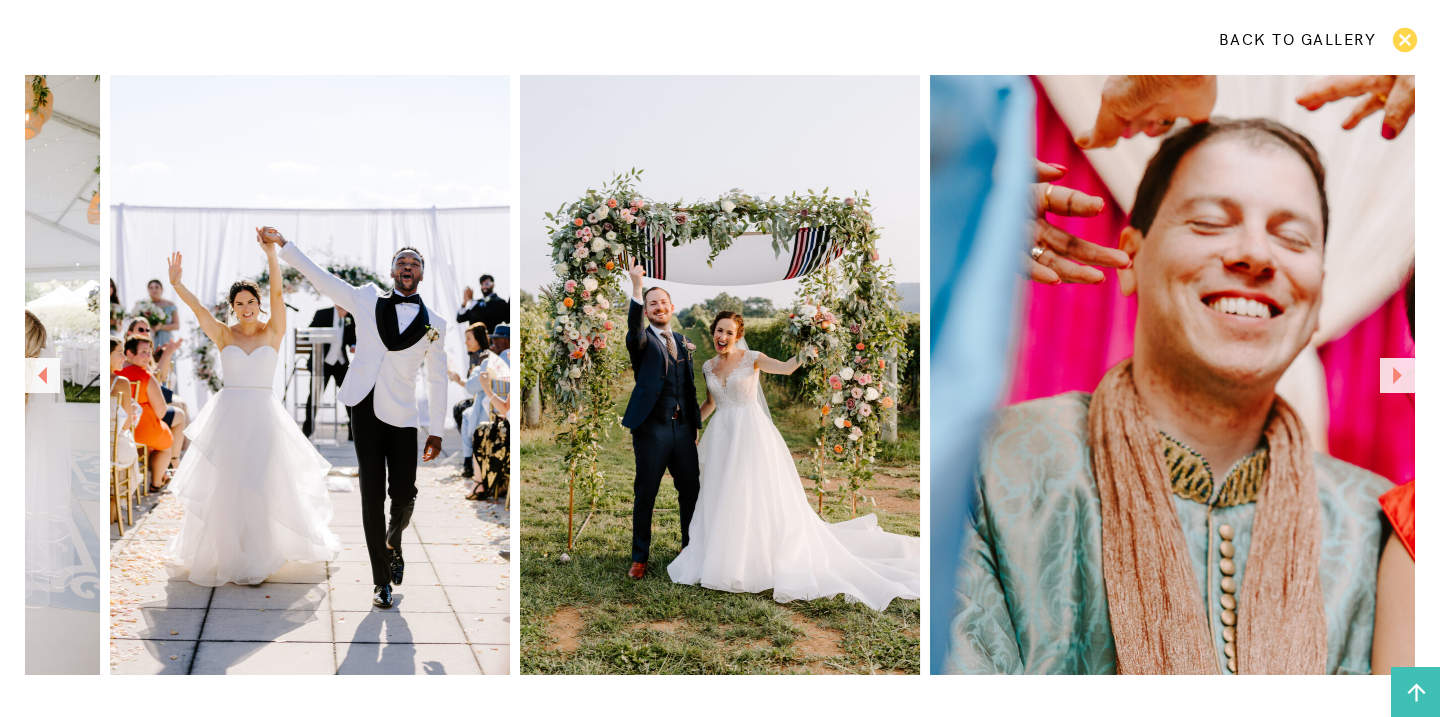 click at bounding box center (1397, 375) 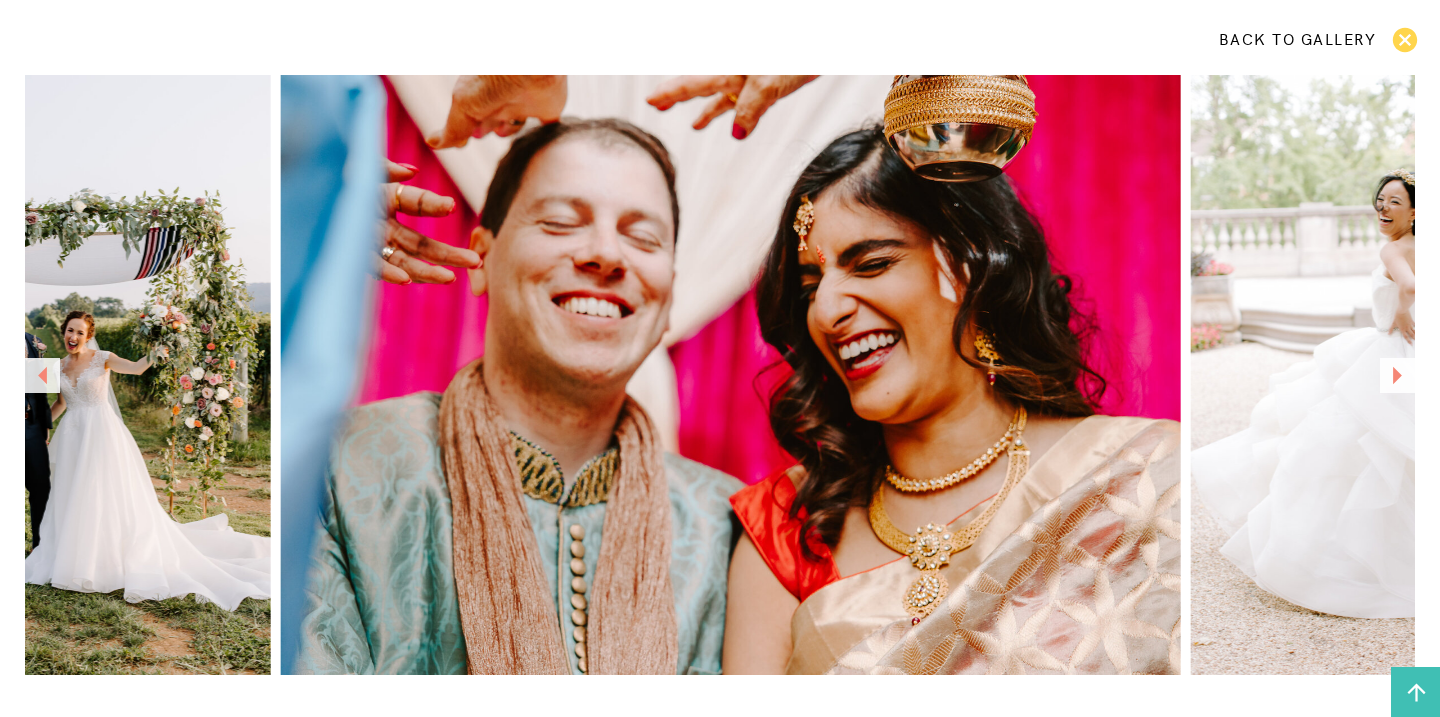 click at bounding box center [1397, 375] 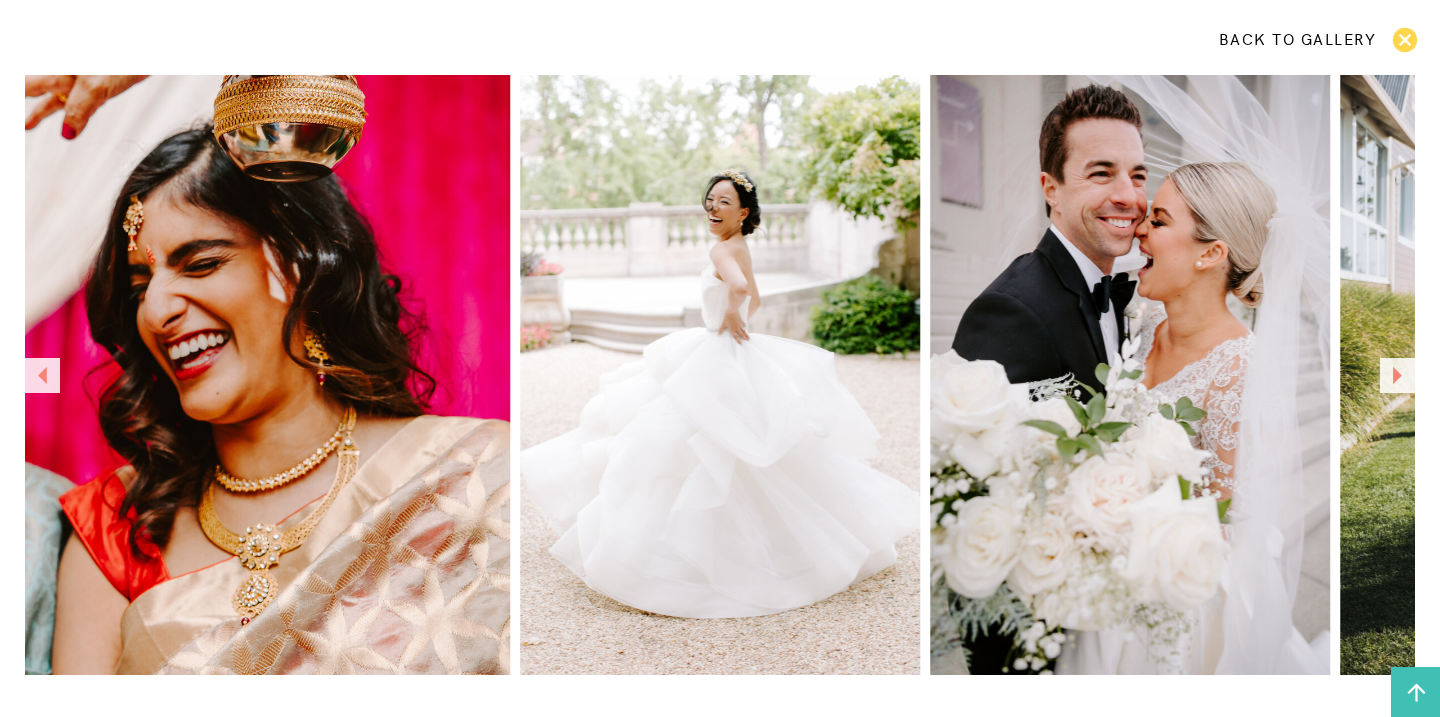 click at bounding box center (1397, 375) 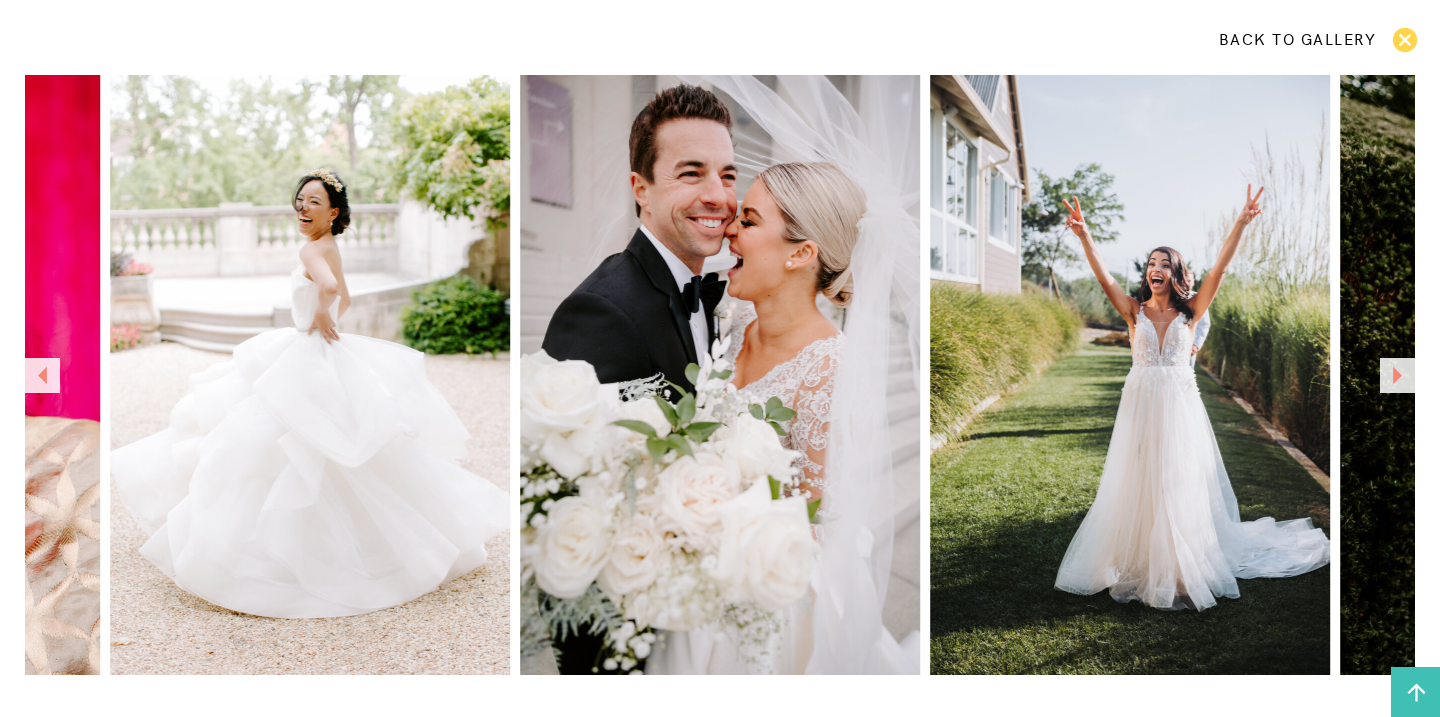 click at bounding box center (1397, 375) 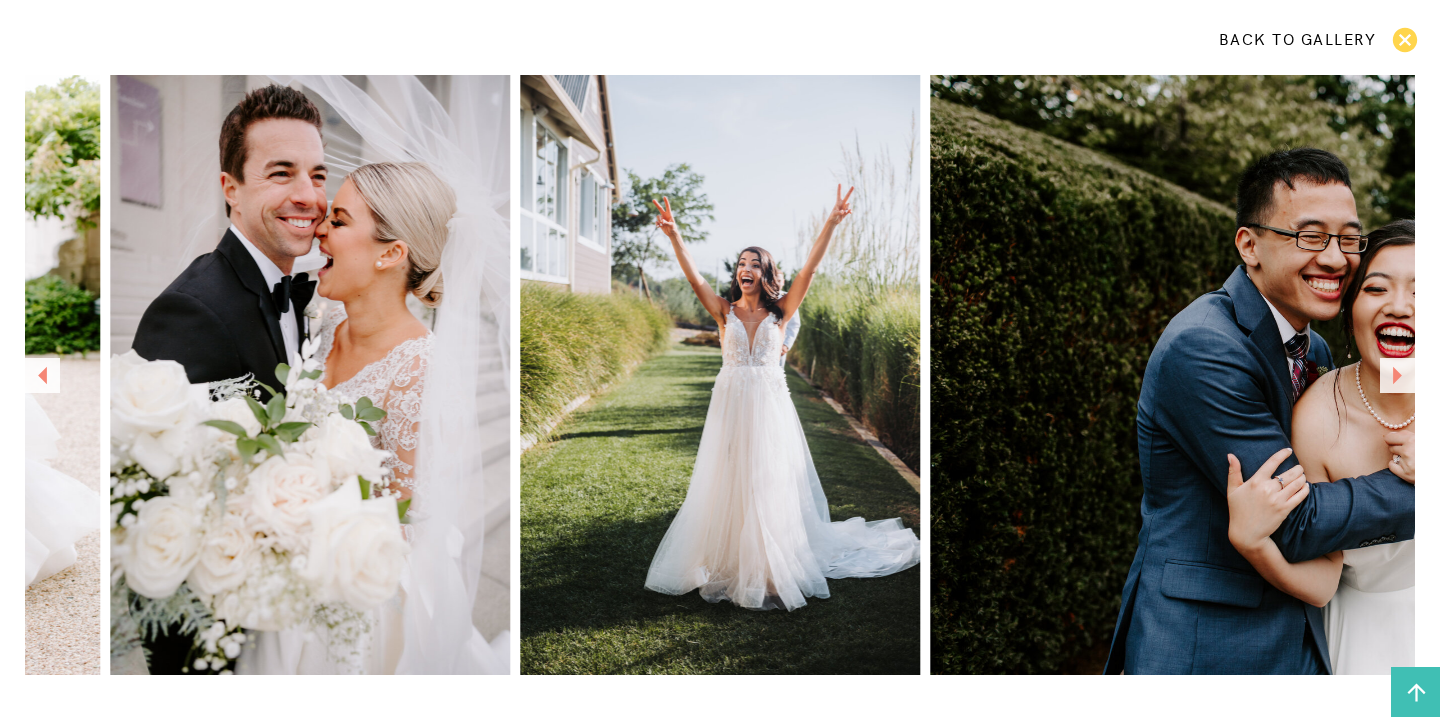 click at bounding box center [1397, 375] 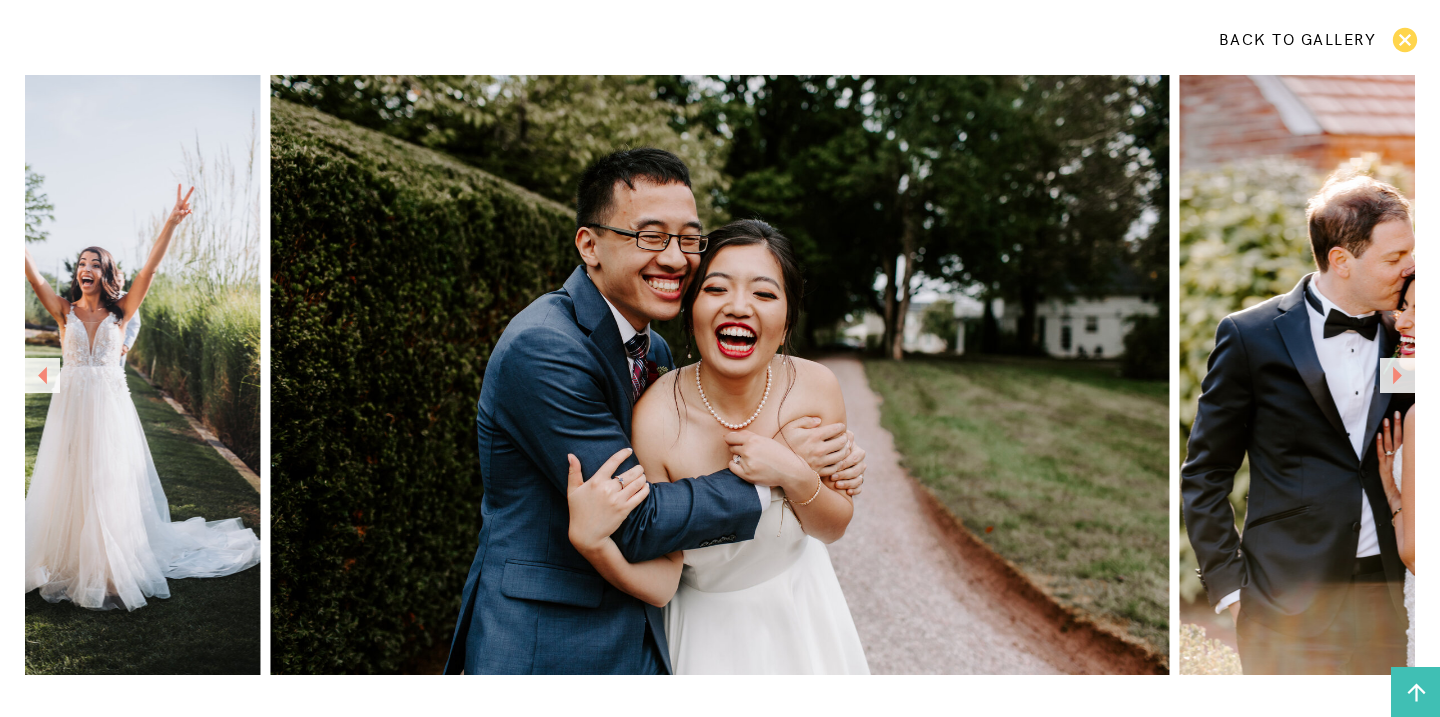 click at bounding box center [1397, 375] 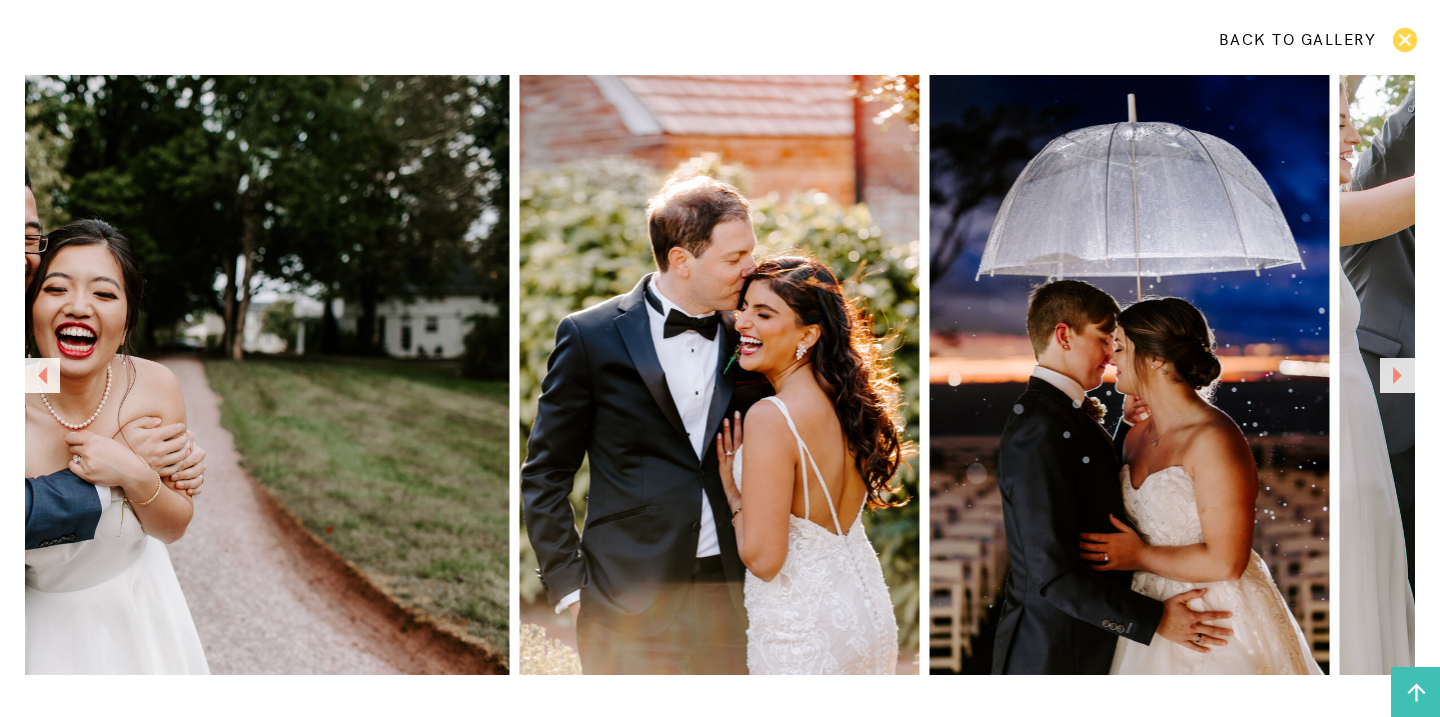 click at bounding box center [1397, 375] 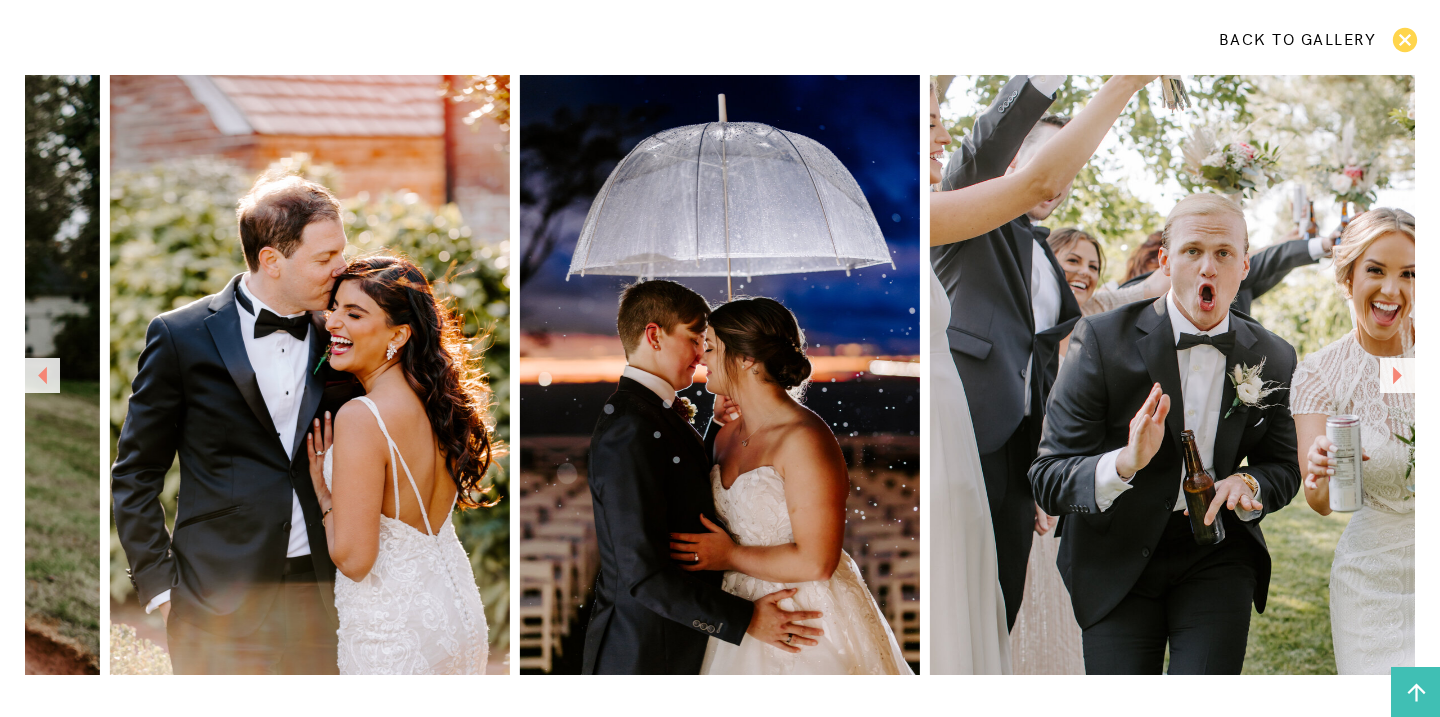 click at bounding box center (1397, 375) 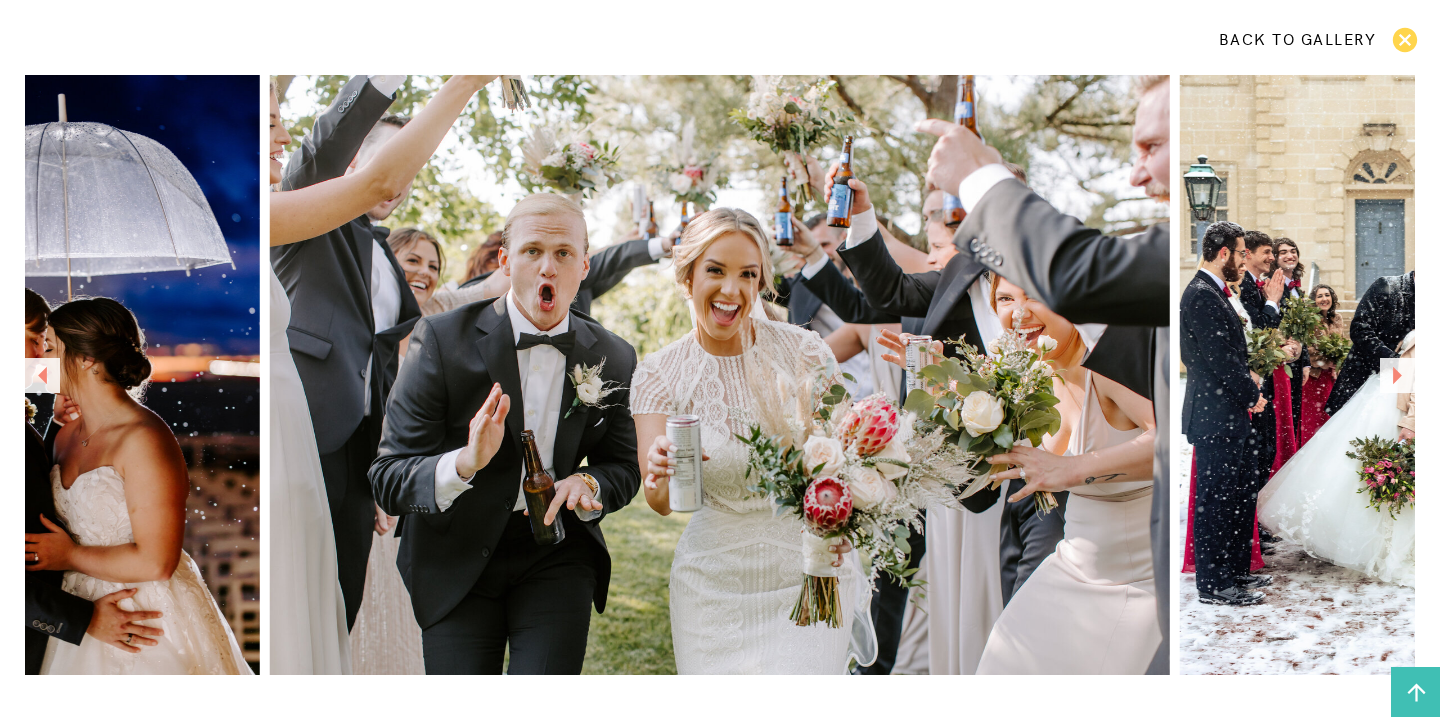 click at bounding box center (1397, 375) 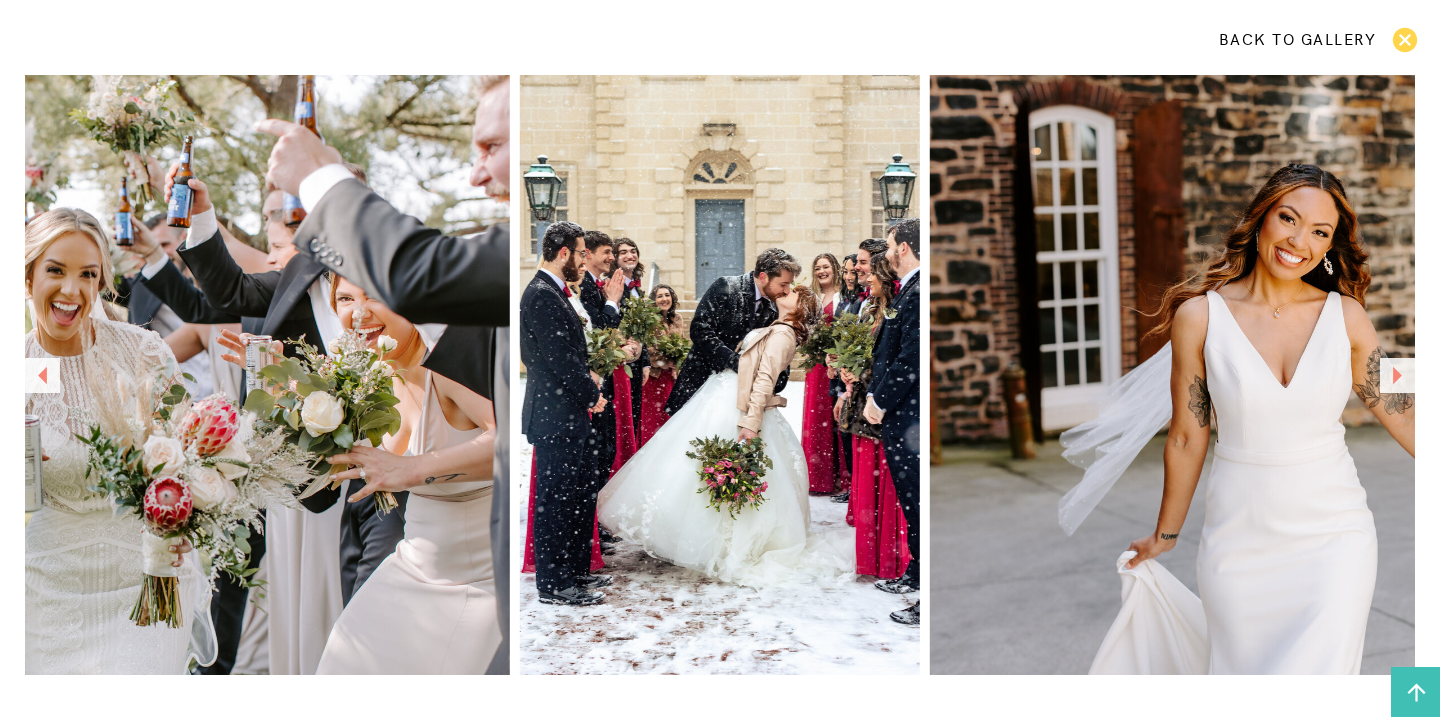 click at bounding box center [1397, 375] 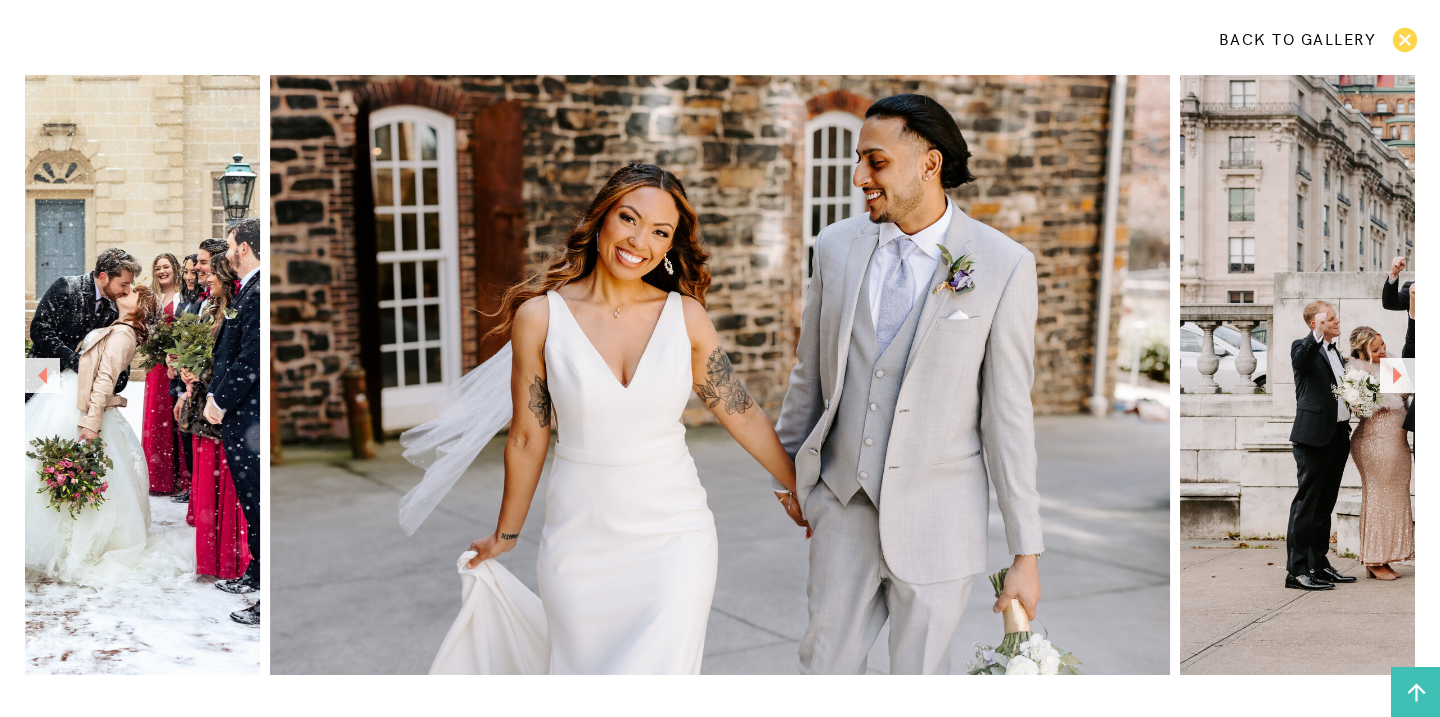 click at bounding box center (1397, 375) 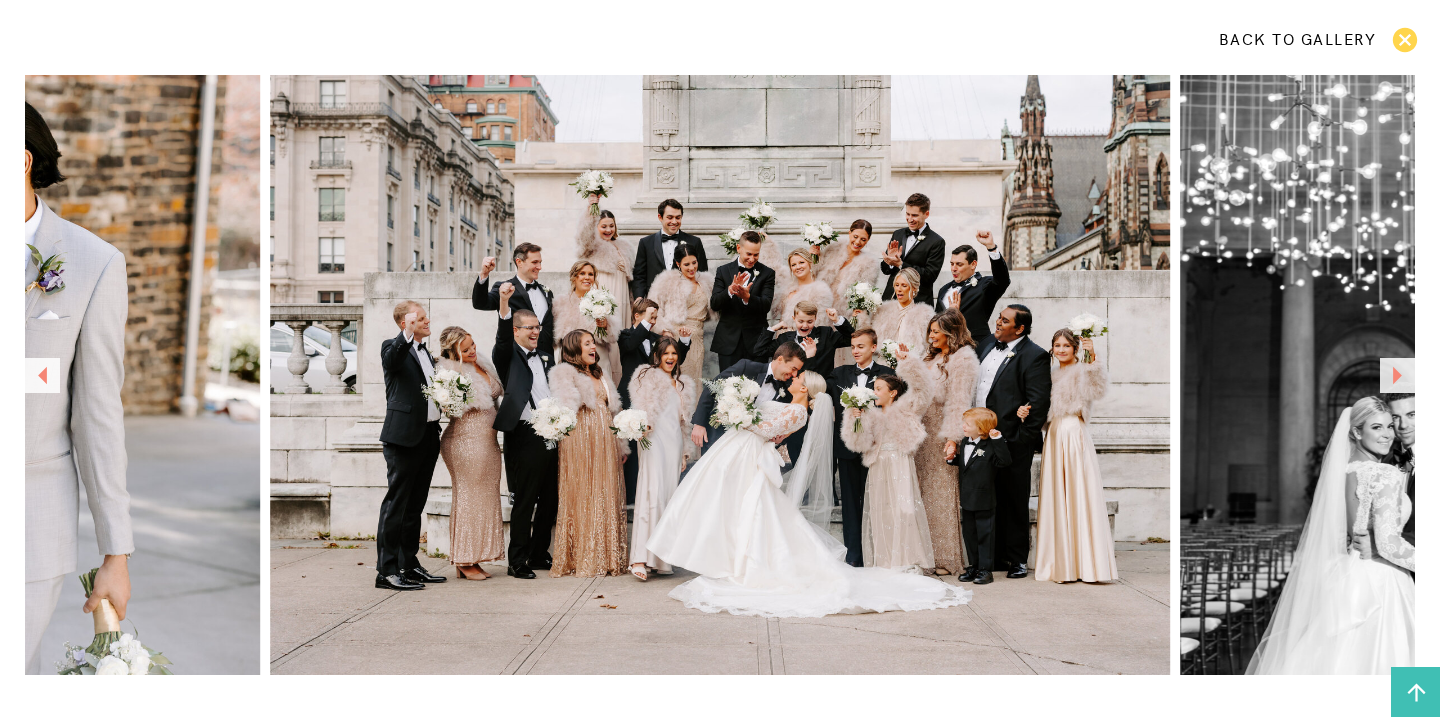click at bounding box center [1397, 375] 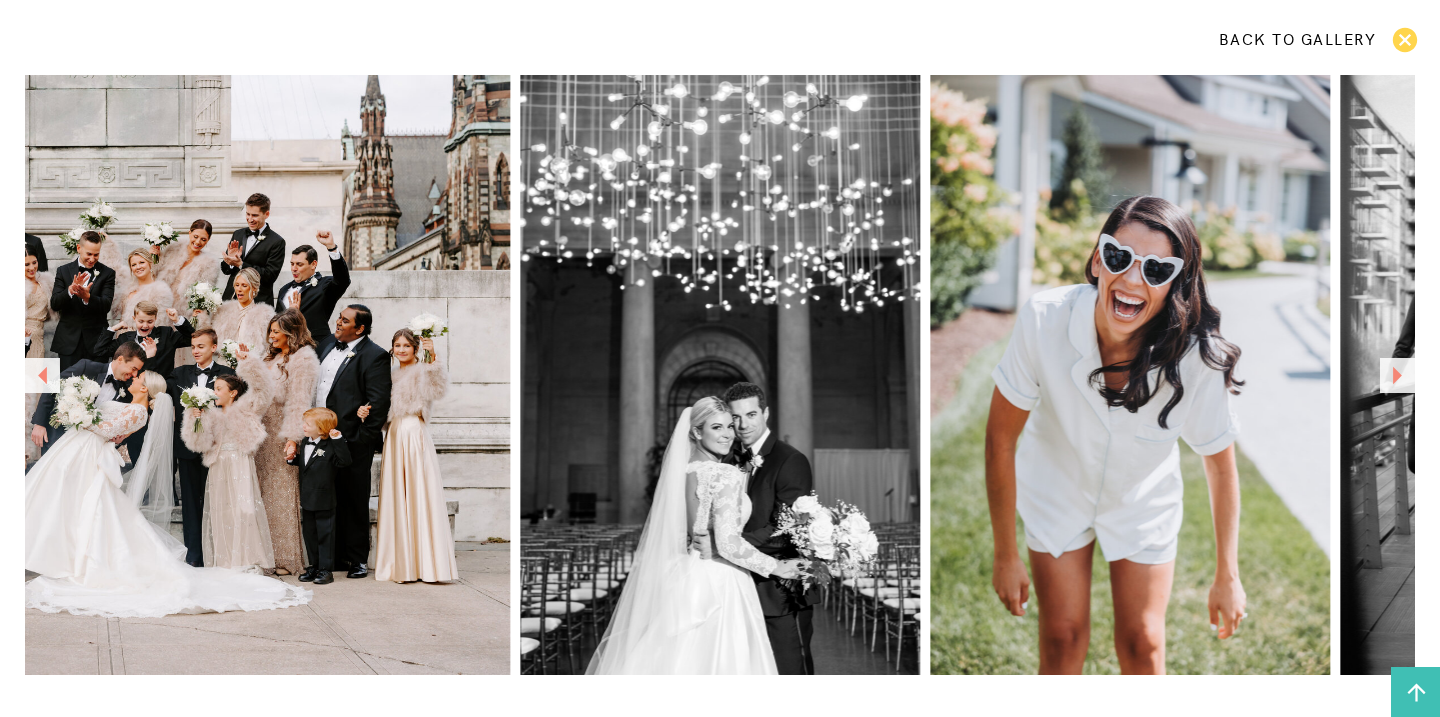 click at bounding box center [1397, 375] 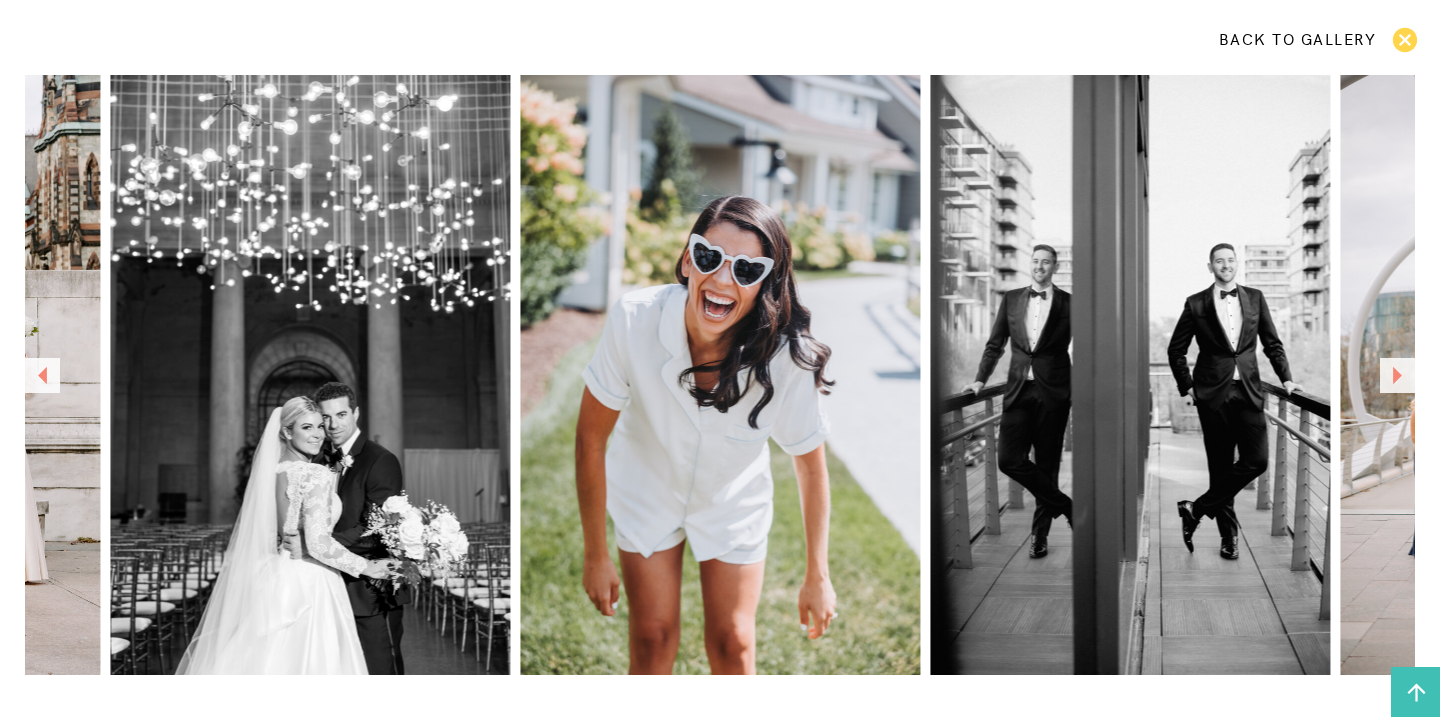 click at bounding box center (1397, 375) 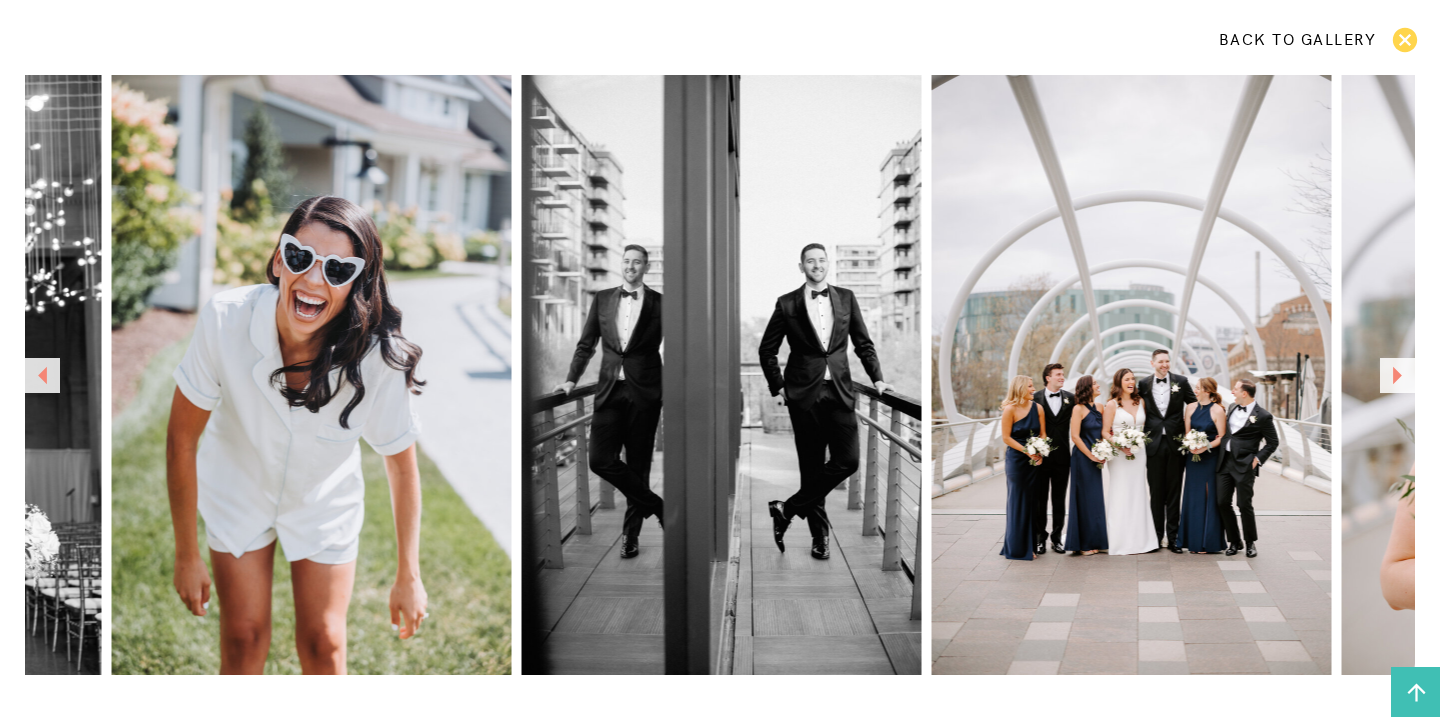 click at bounding box center [1397, 375] 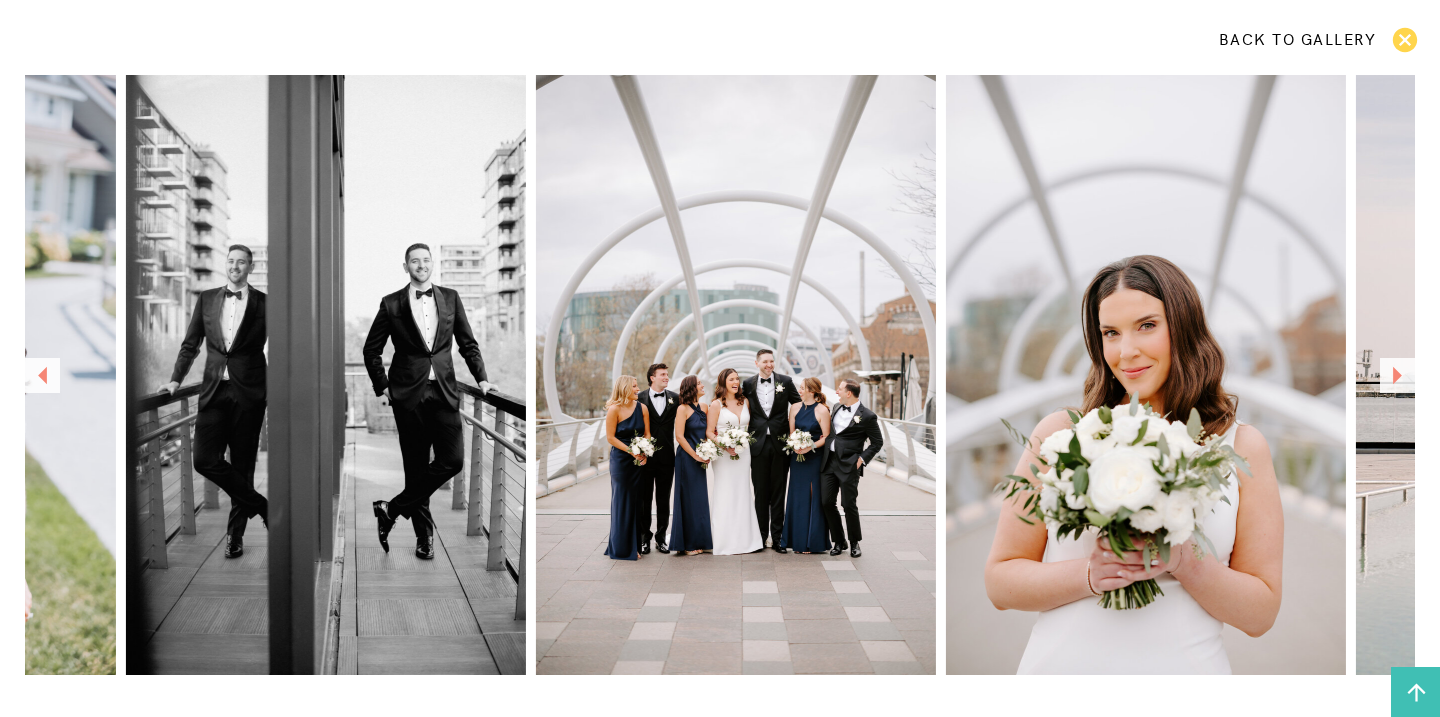 click at bounding box center (1397, 375) 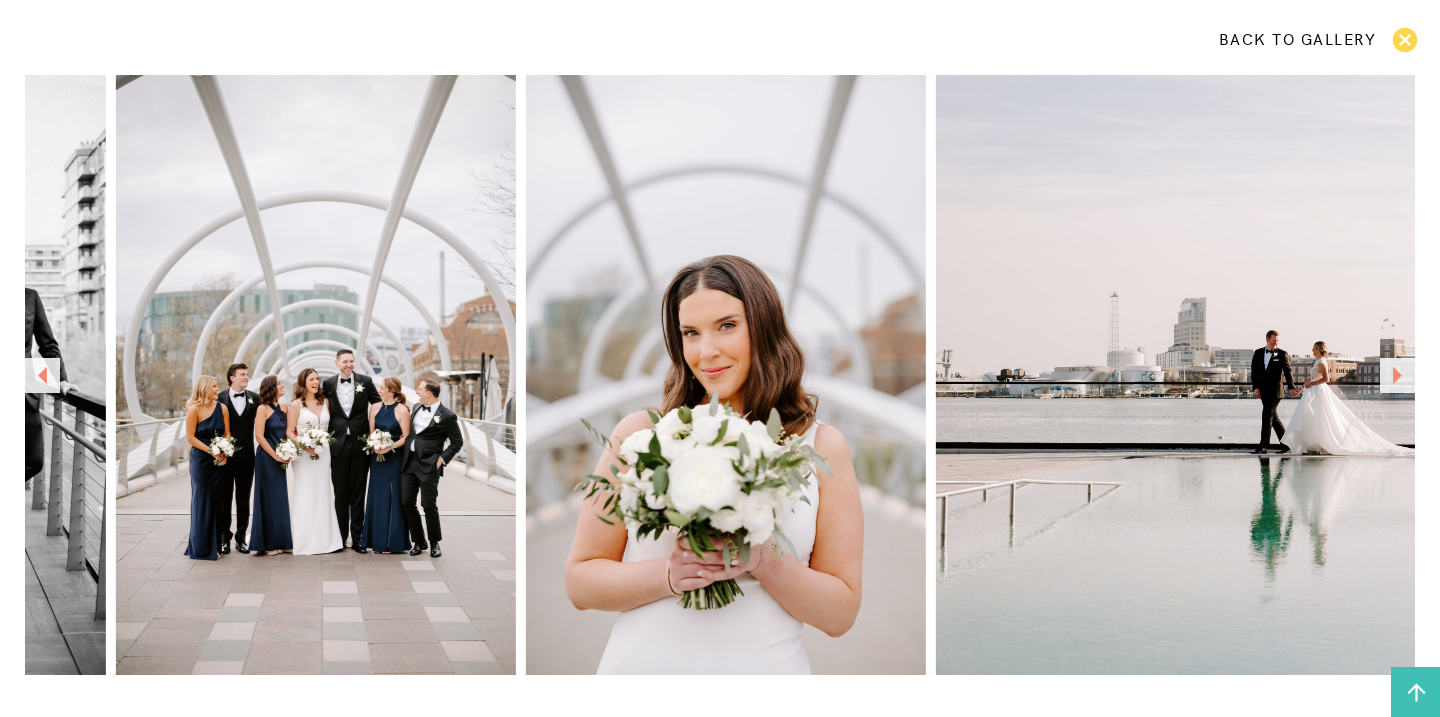 click at bounding box center [1397, 375] 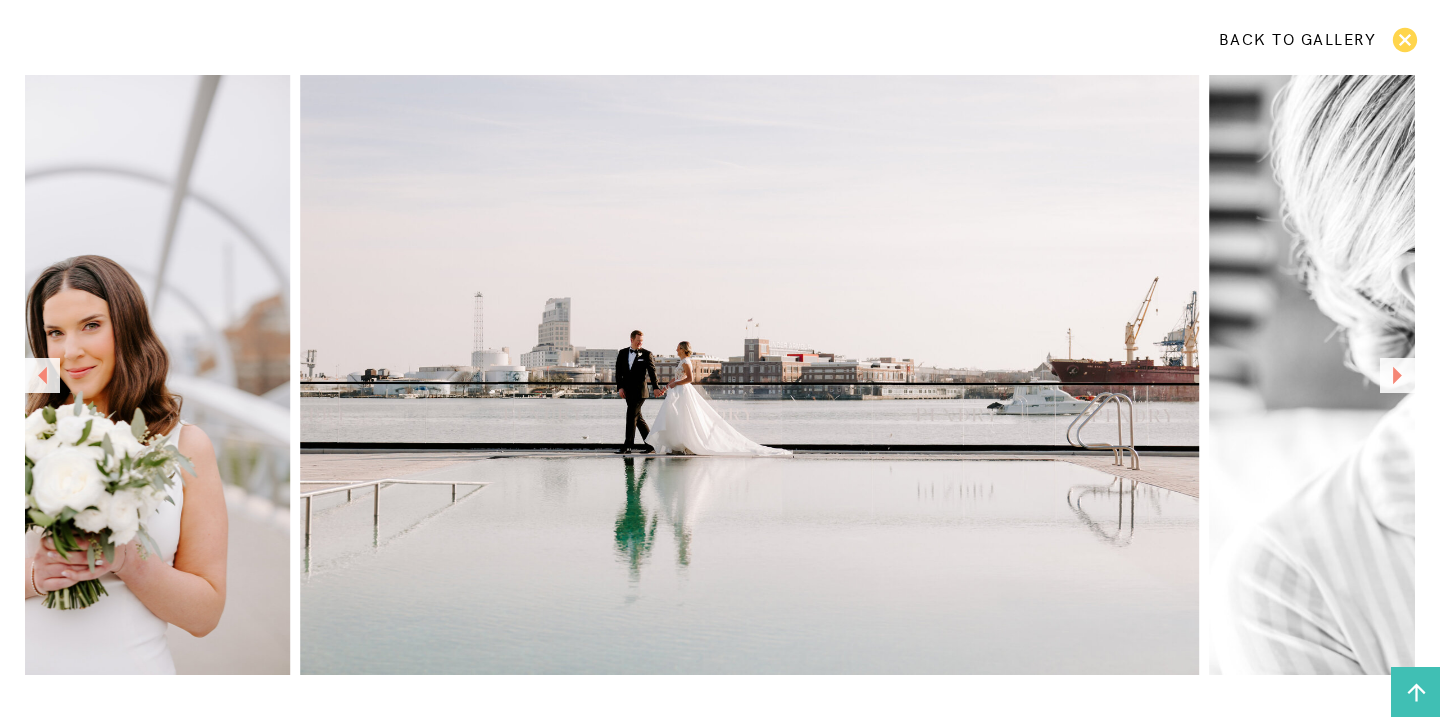 click at bounding box center [1397, 375] 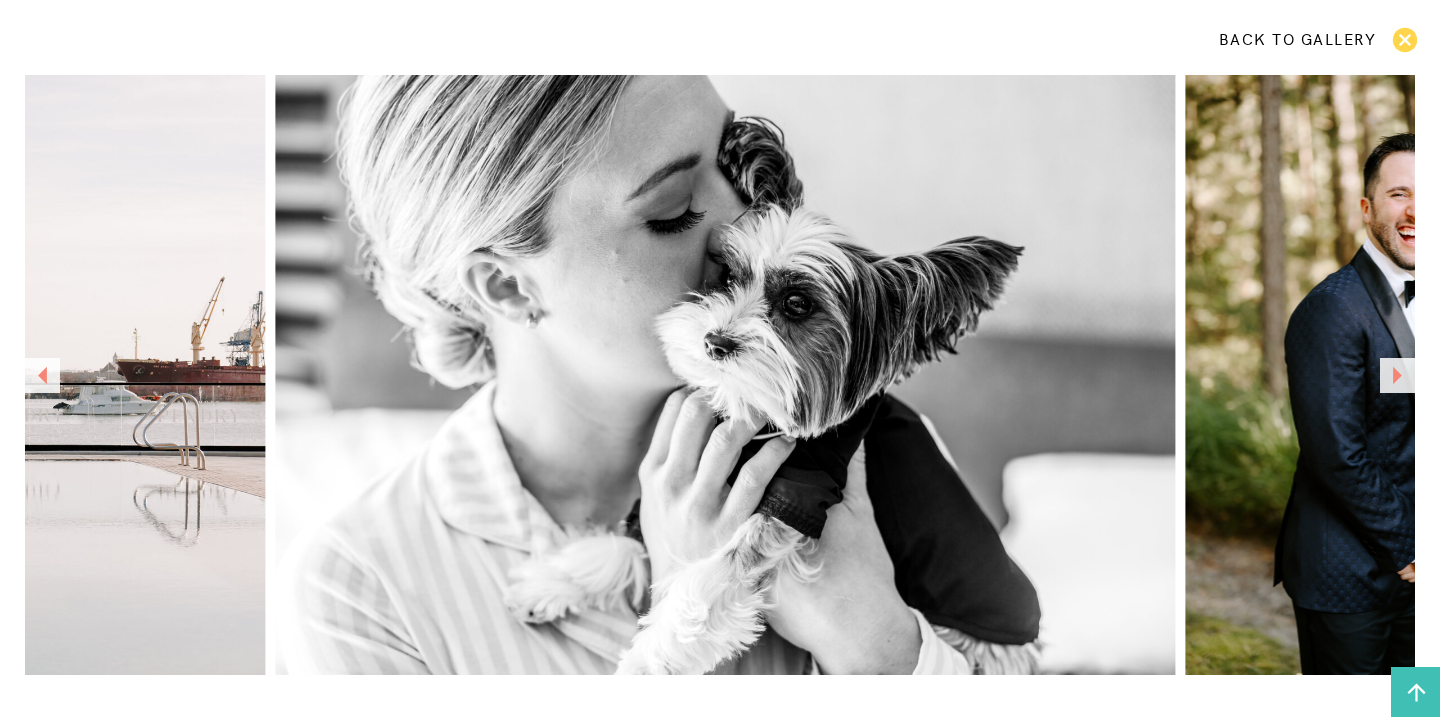 click at bounding box center [1397, 375] 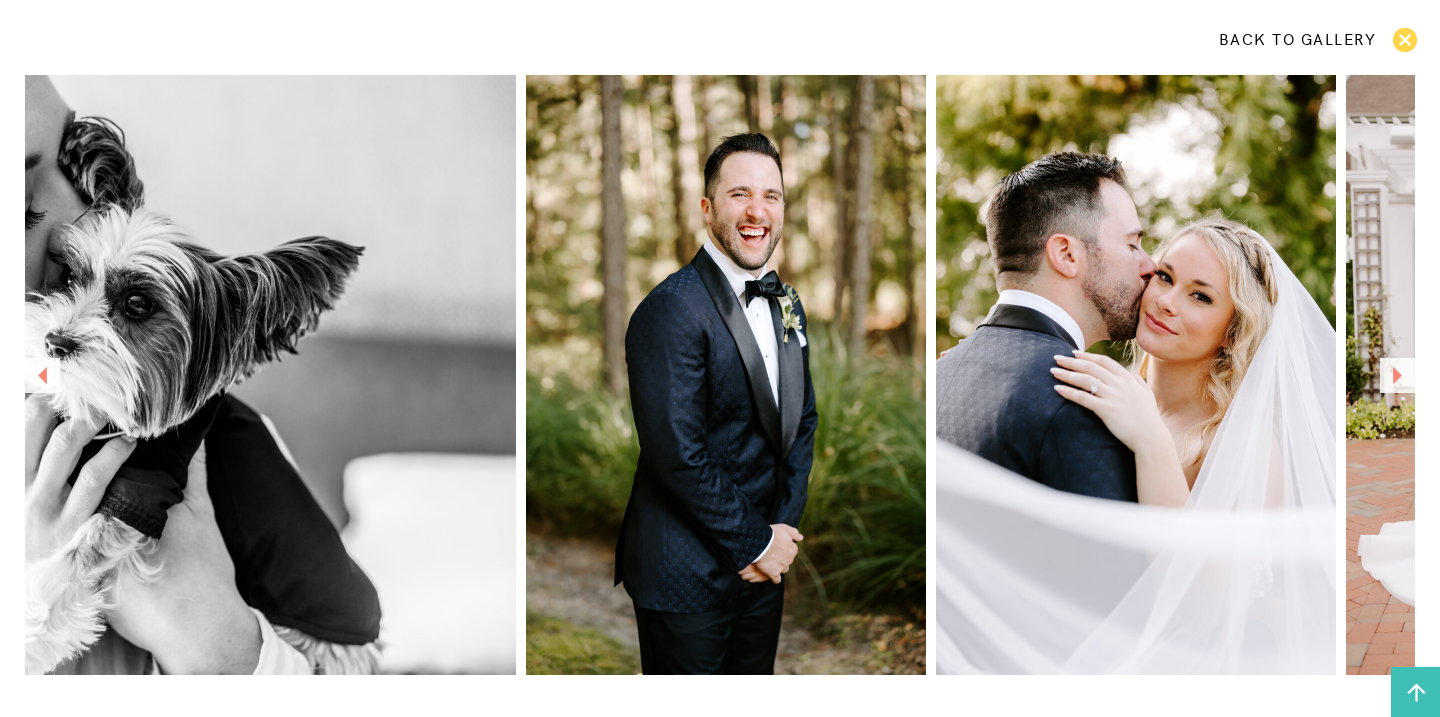 click at bounding box center (1397, 375) 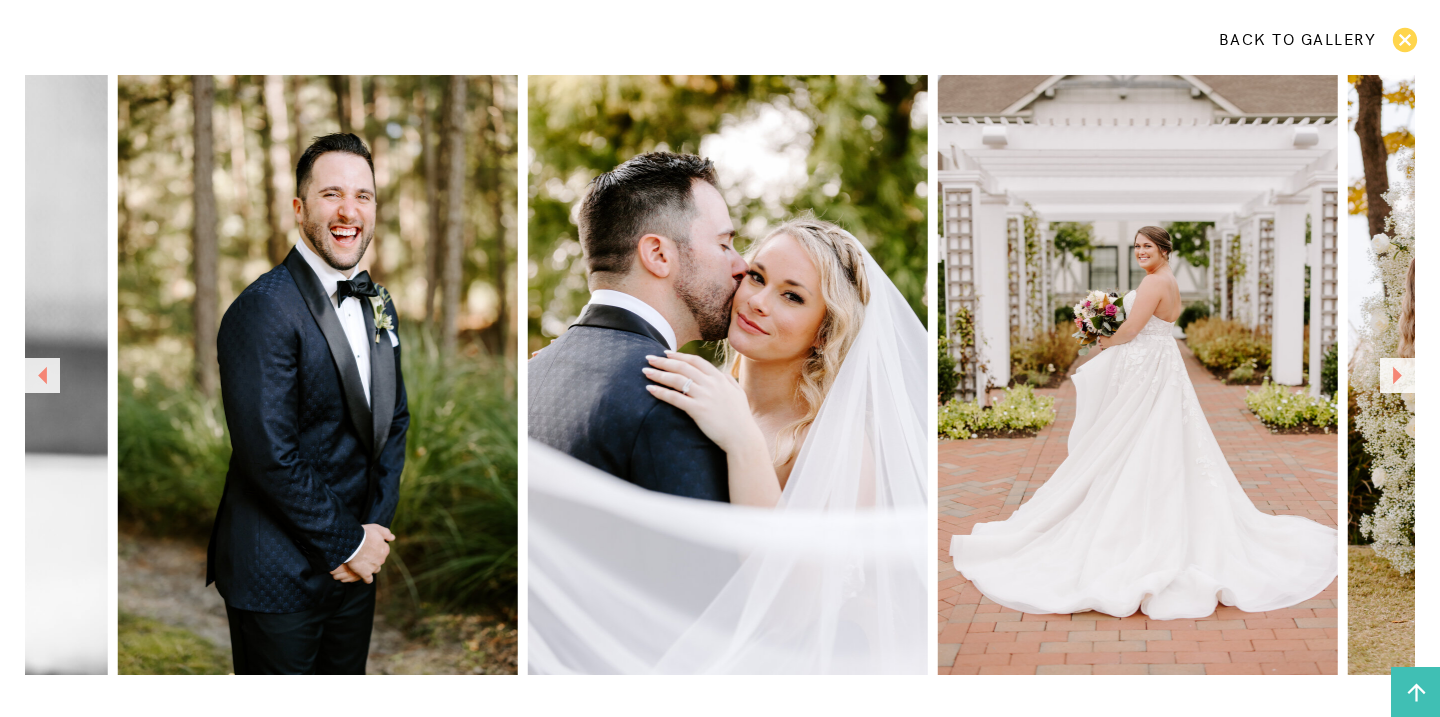 click at bounding box center [1397, 375] 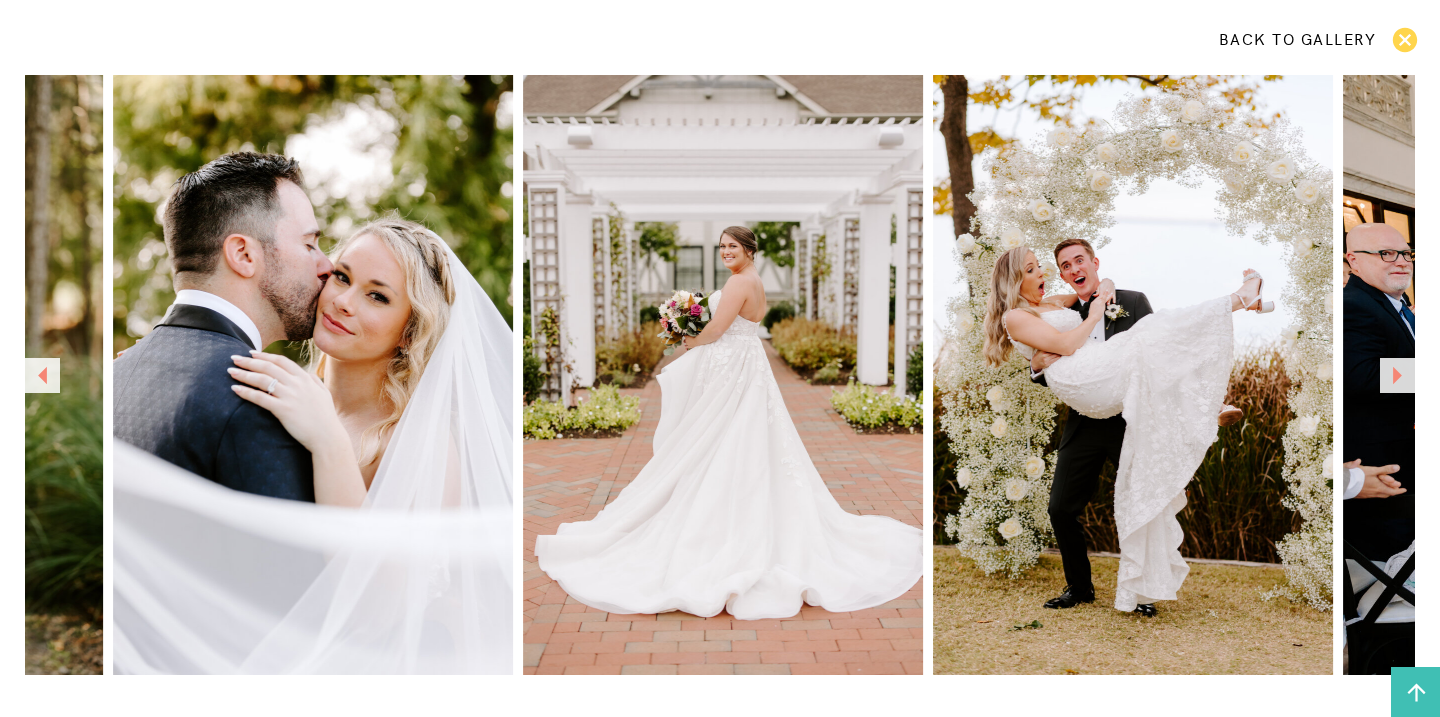 click at bounding box center (1397, 375) 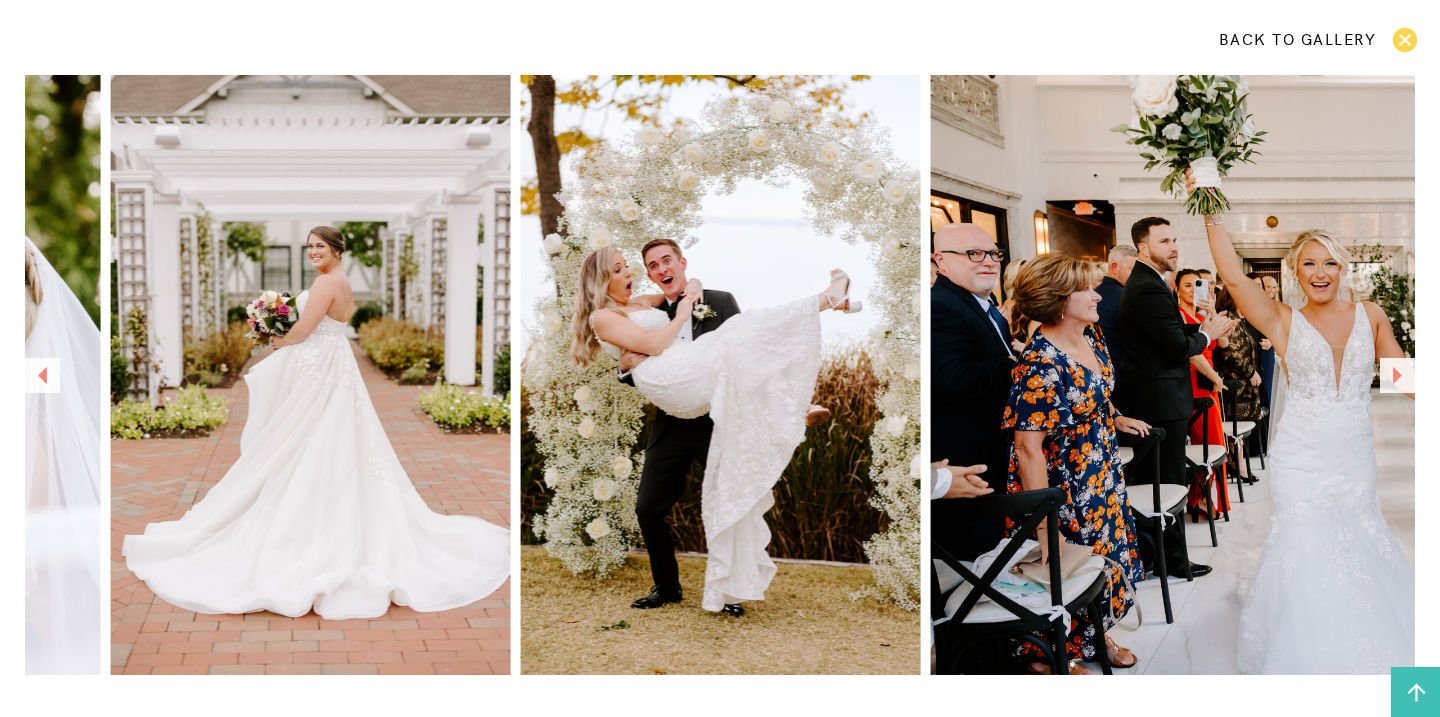 click at bounding box center (1397, 375) 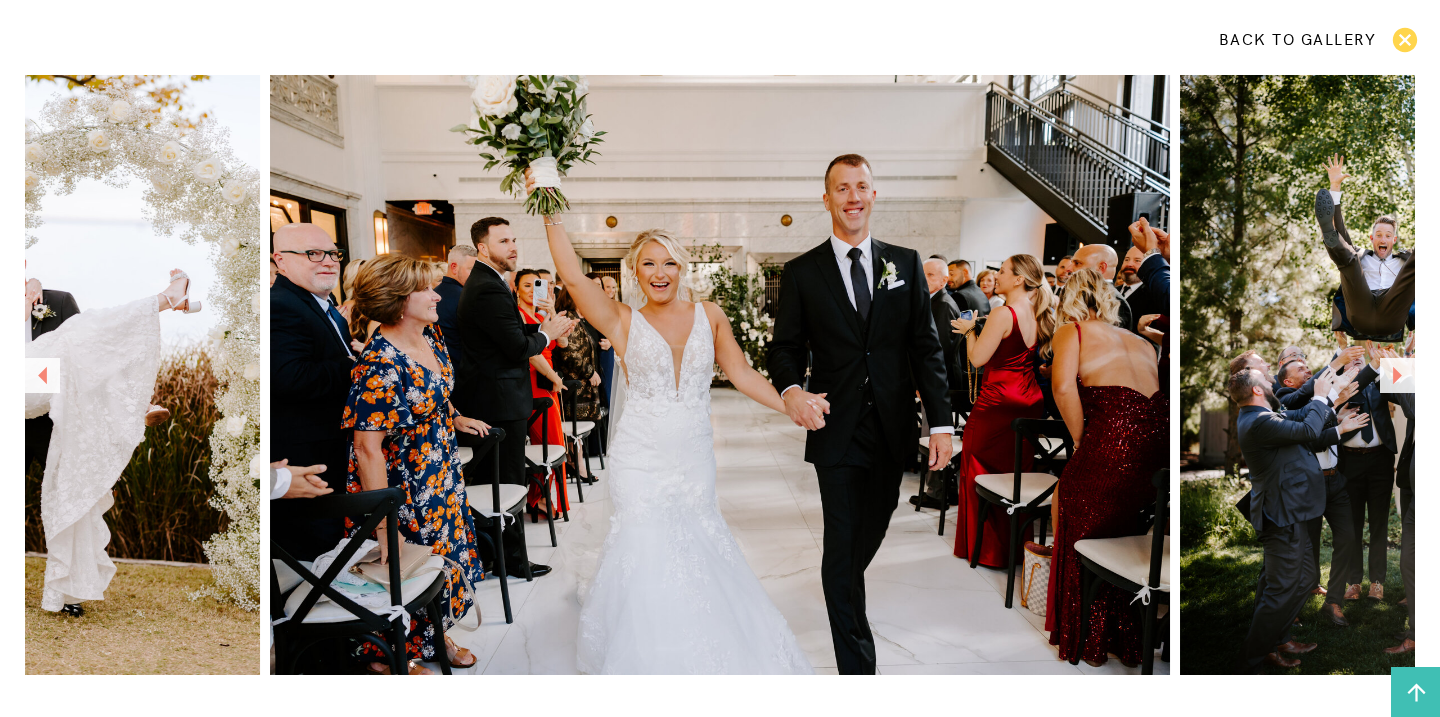click at bounding box center [1397, 375] 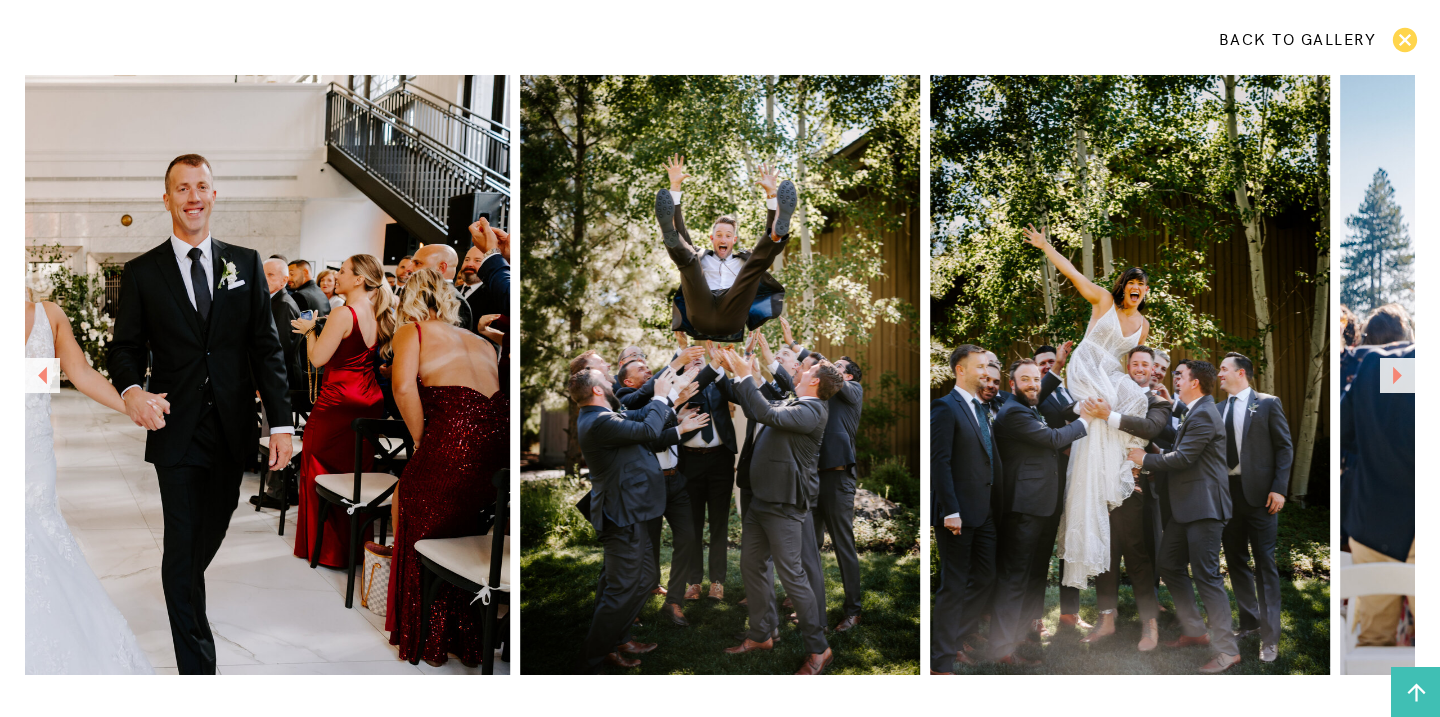 click at bounding box center (1397, 375) 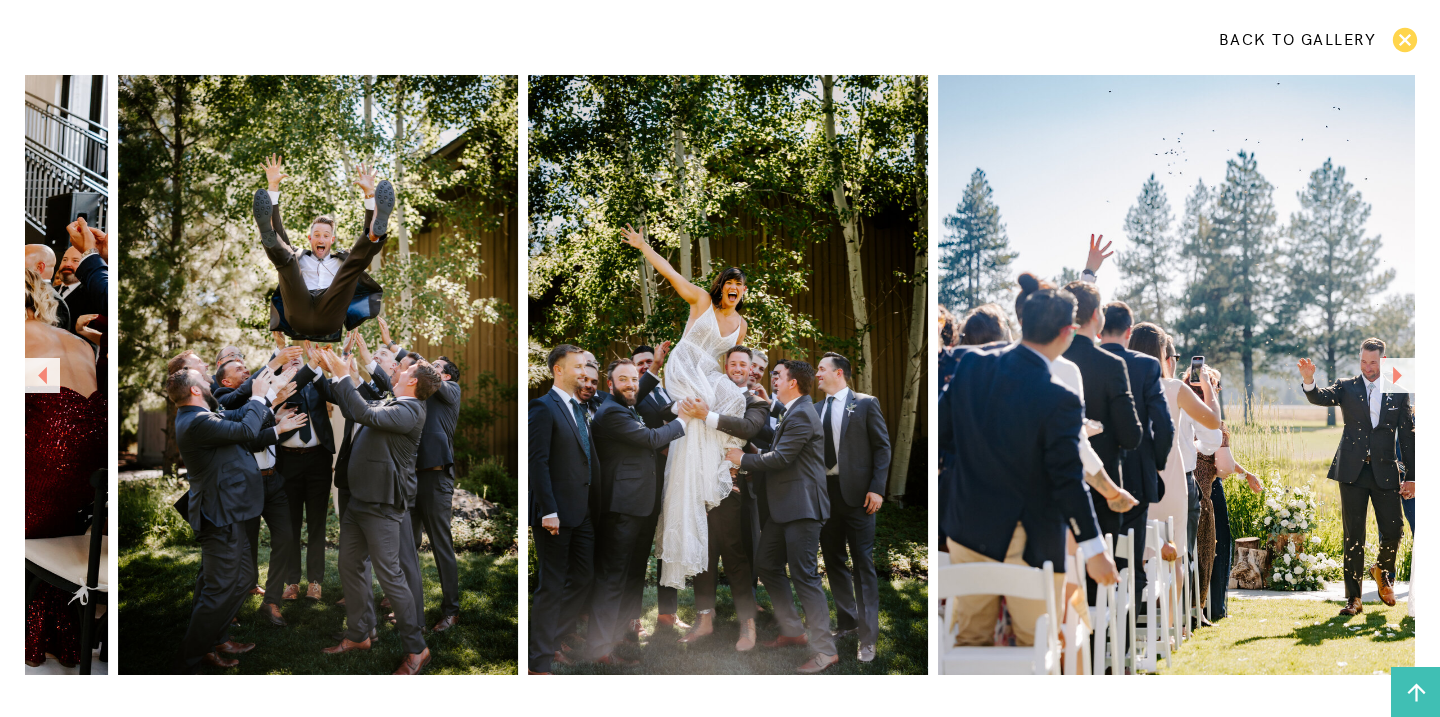click at bounding box center (1397, 375) 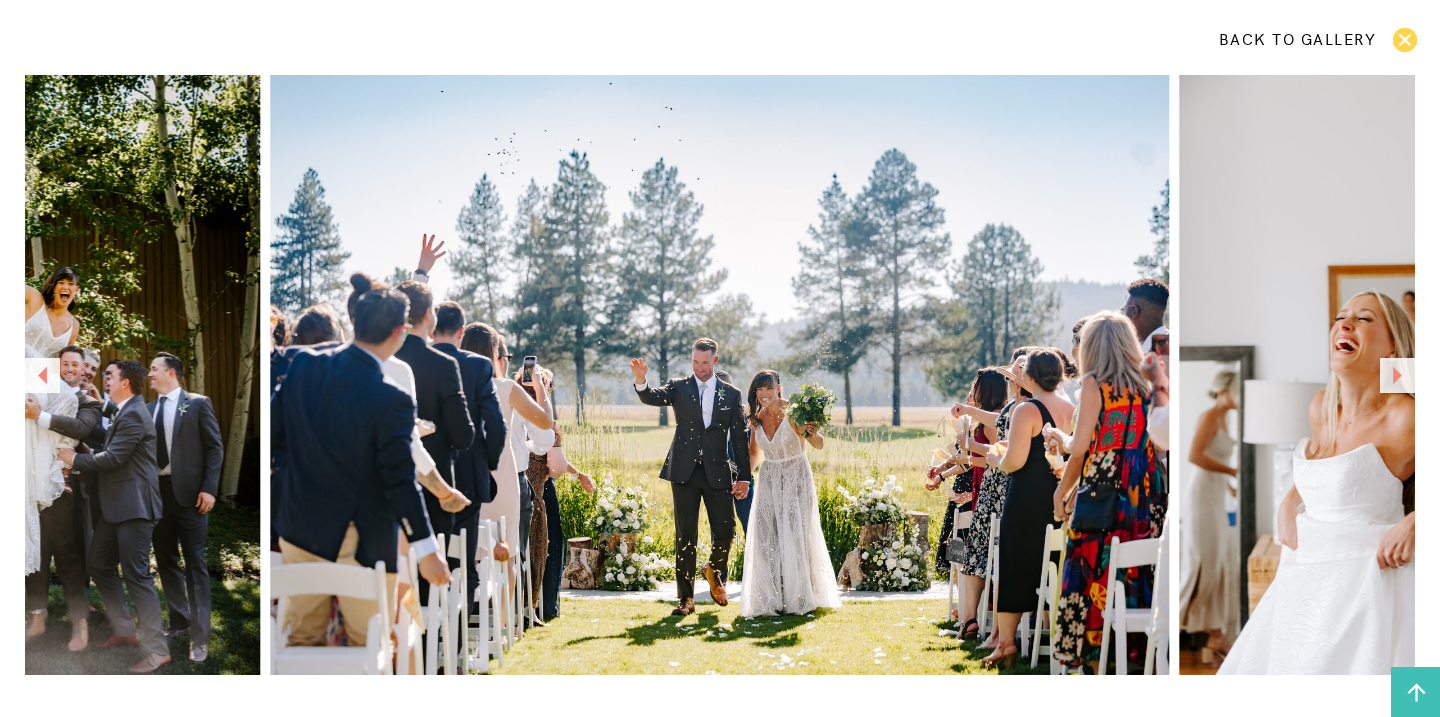 click at bounding box center [1397, 375] 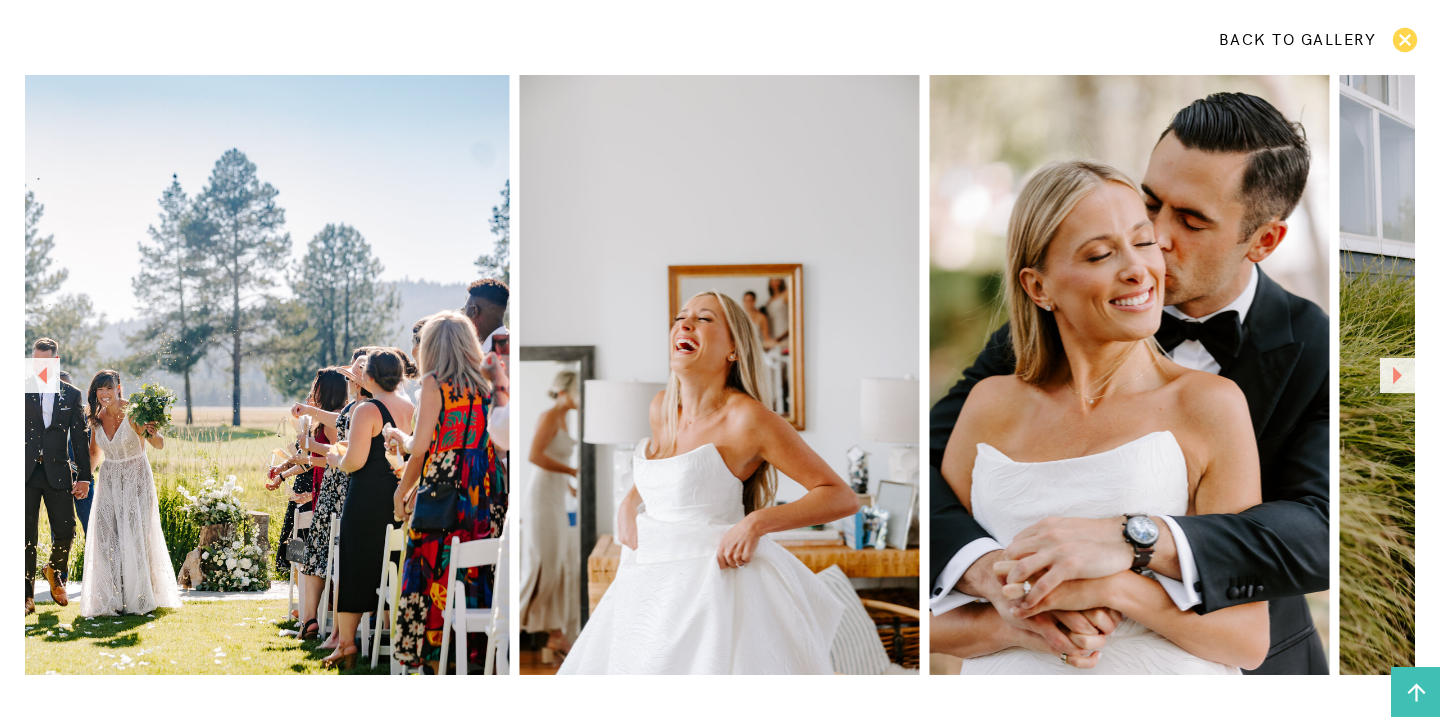 click at bounding box center [1397, 375] 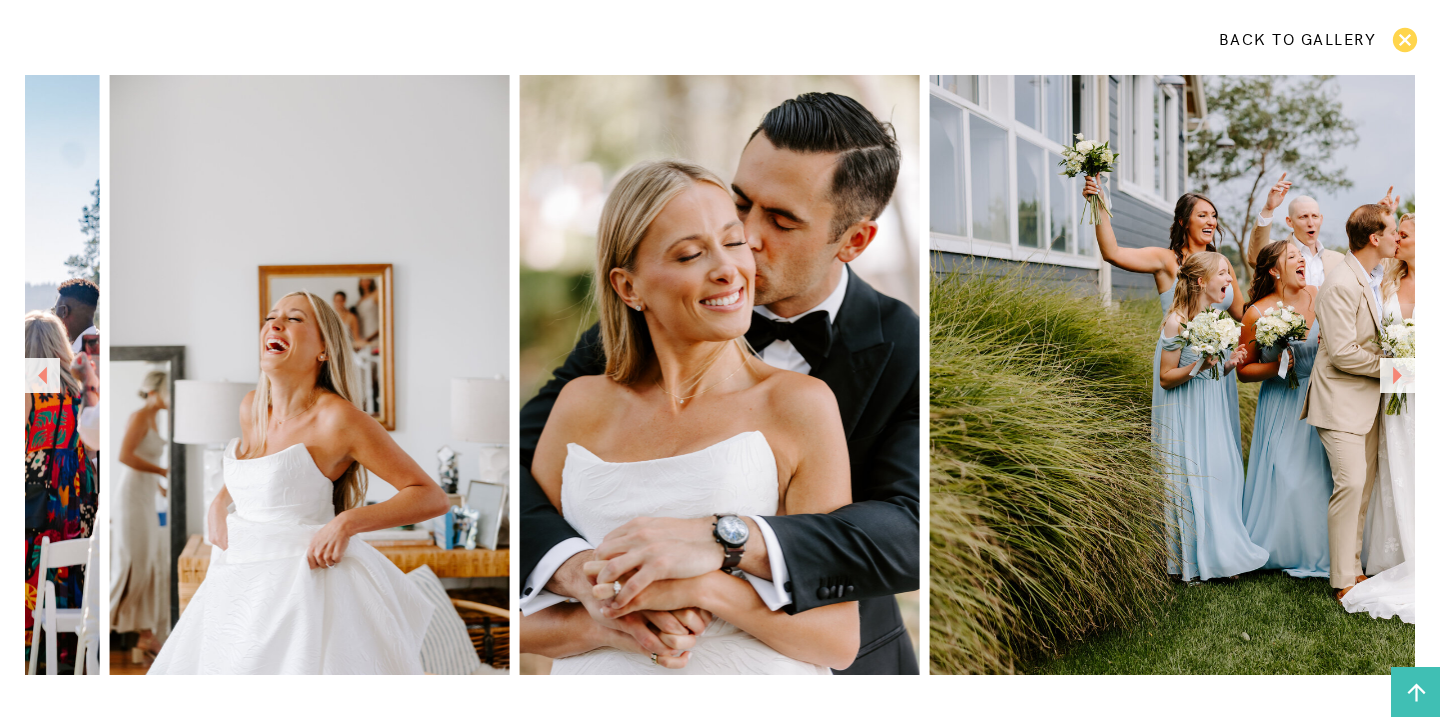 click at bounding box center [1397, 375] 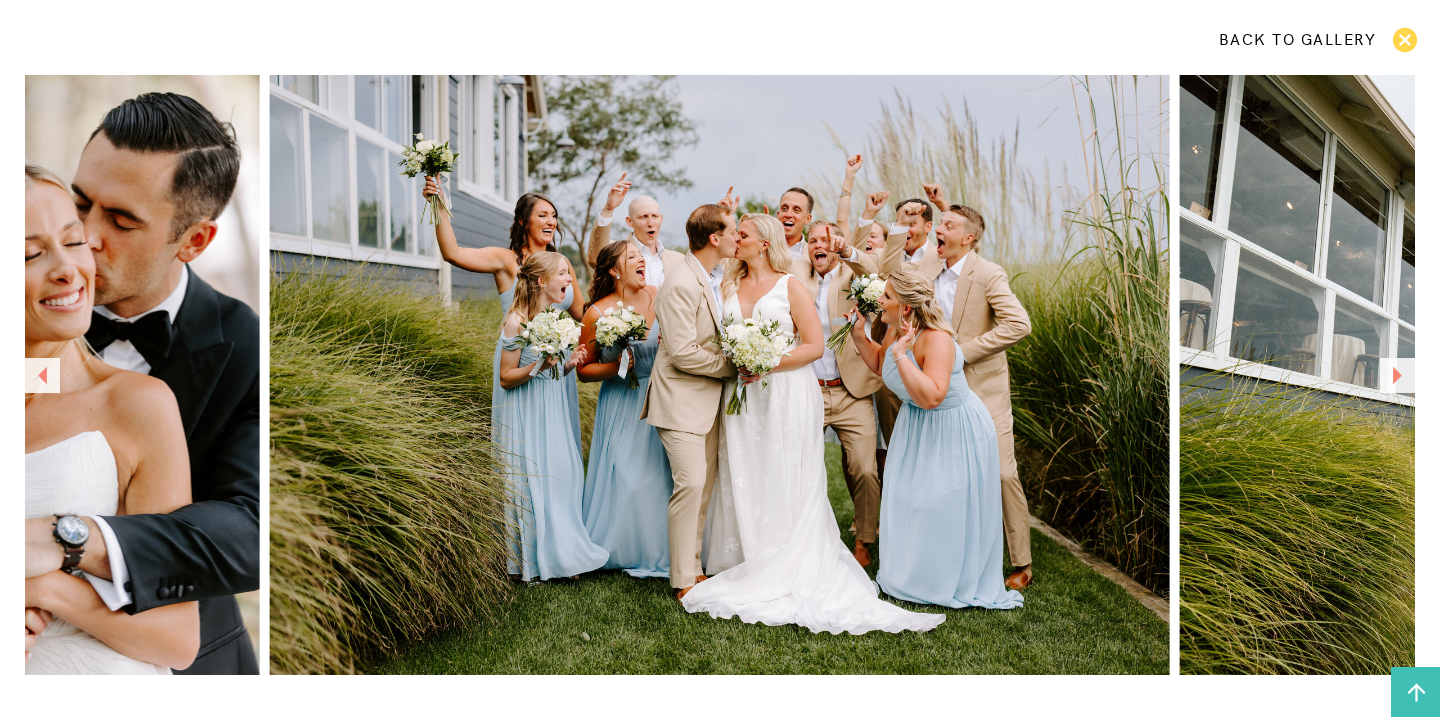 click at bounding box center [1397, 375] 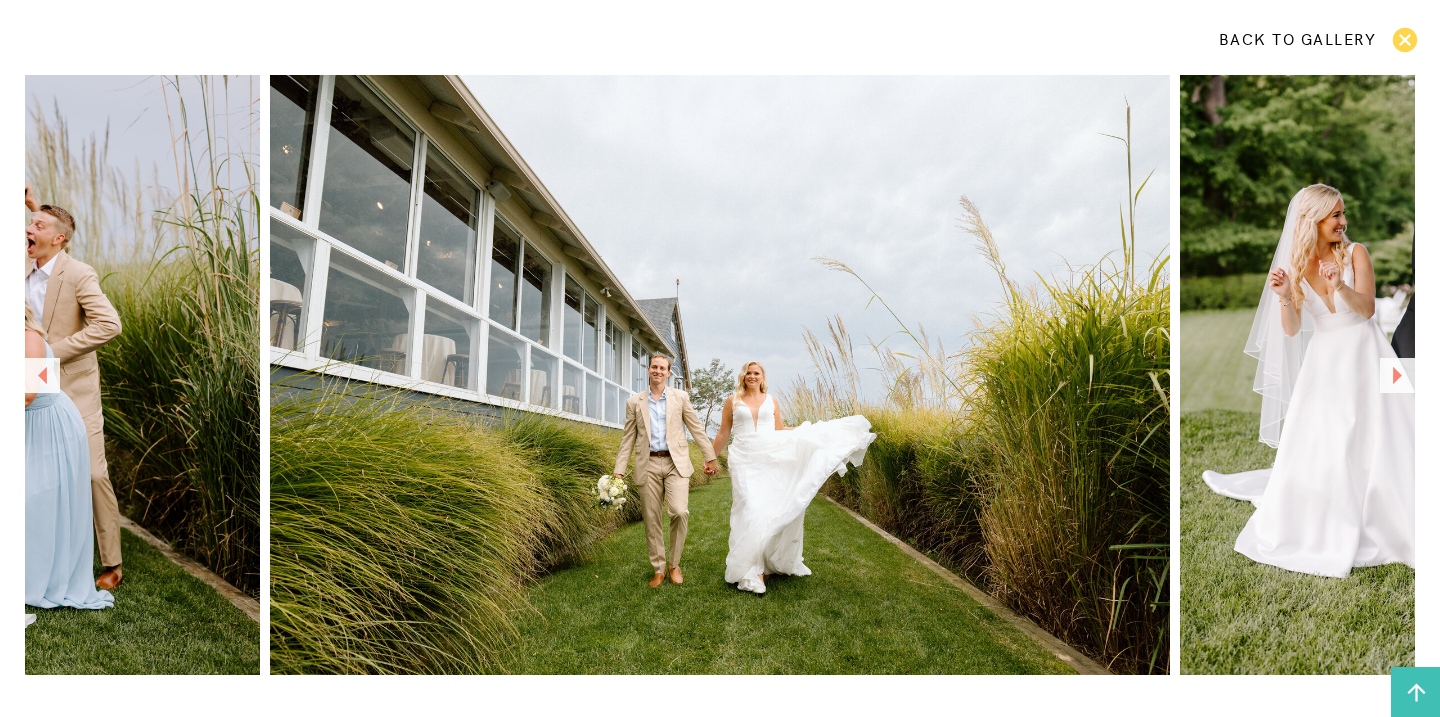 click at bounding box center (1397, 375) 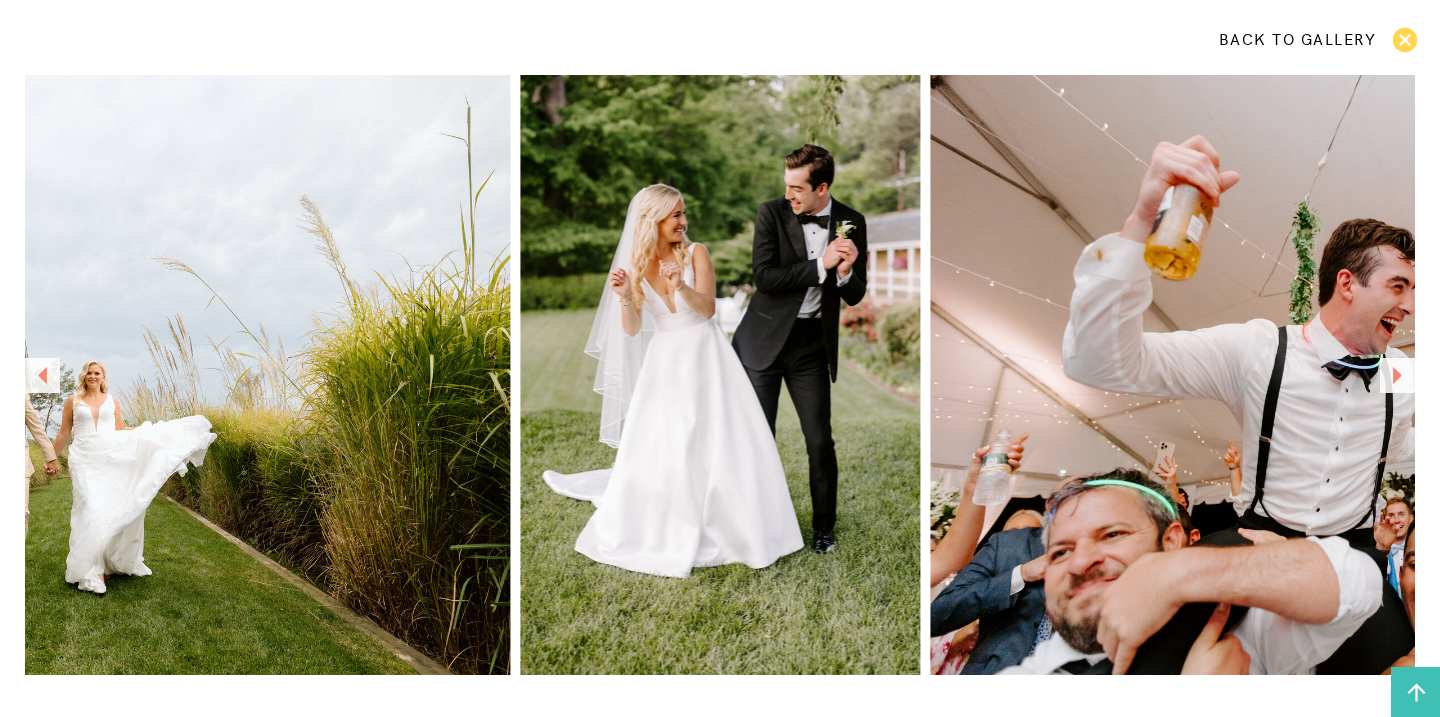 click at bounding box center [1397, 375] 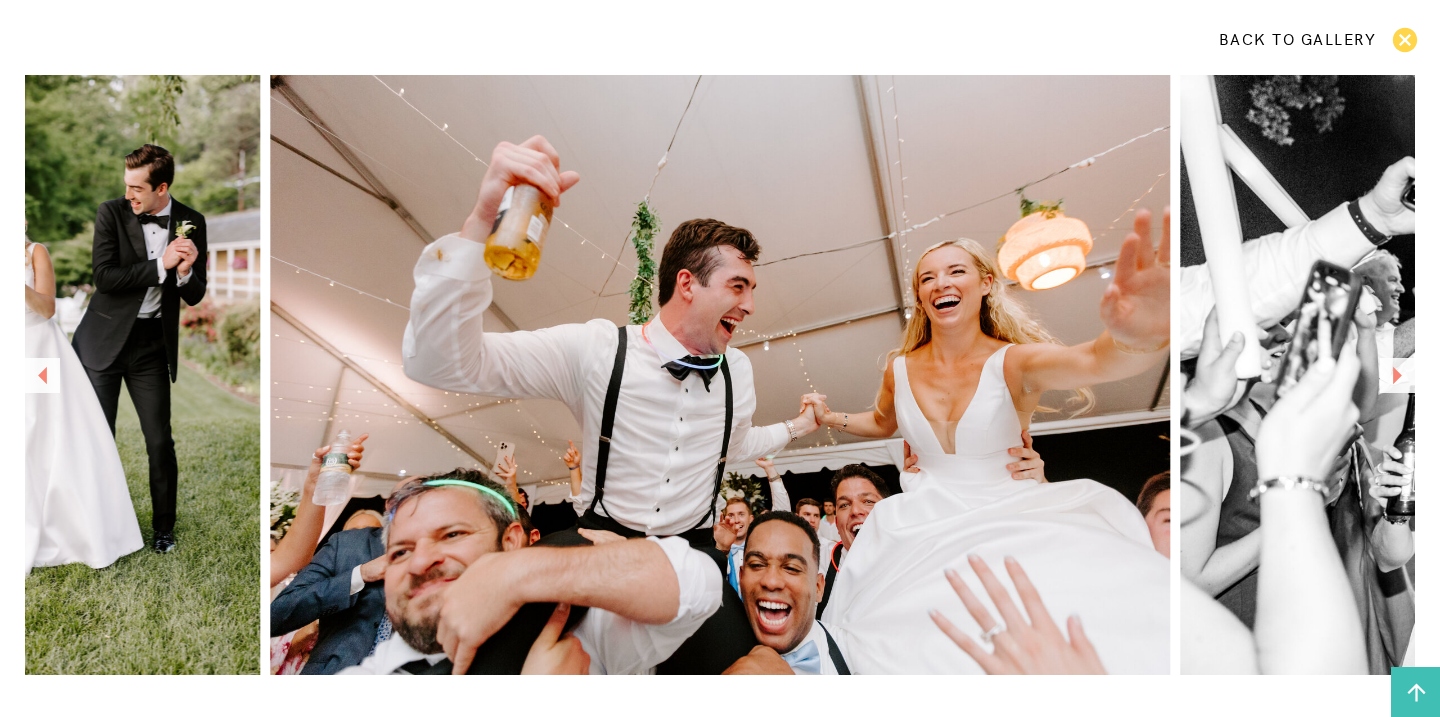 click at bounding box center (1397, 375) 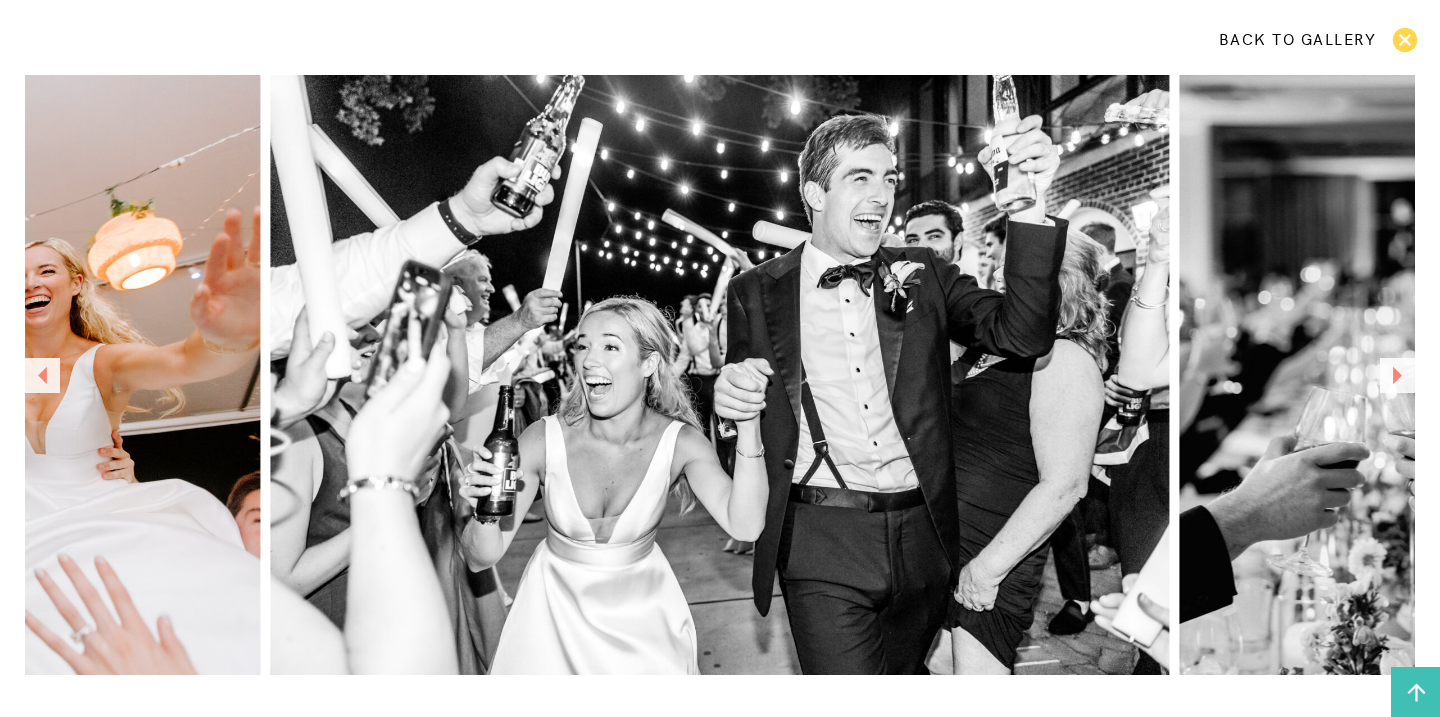 click at bounding box center (1397, 375) 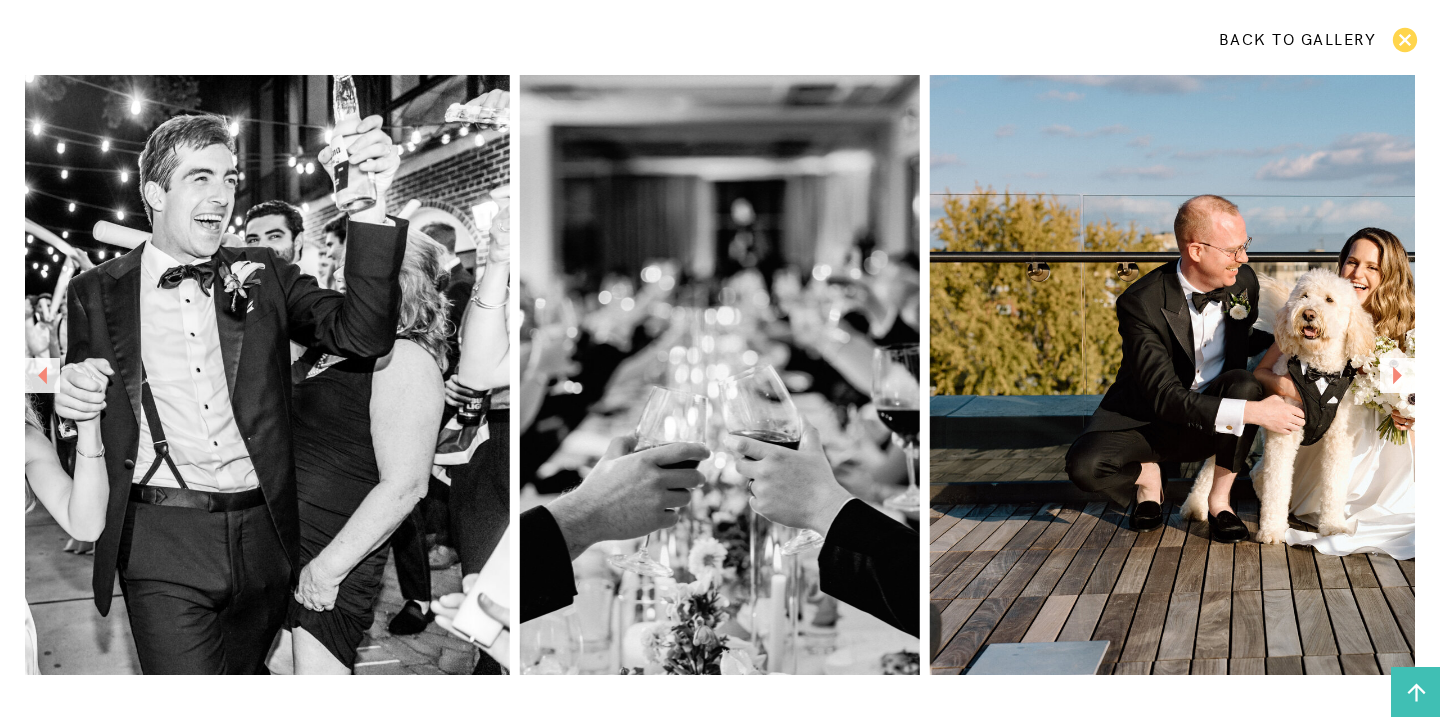 click at bounding box center (1397, 375) 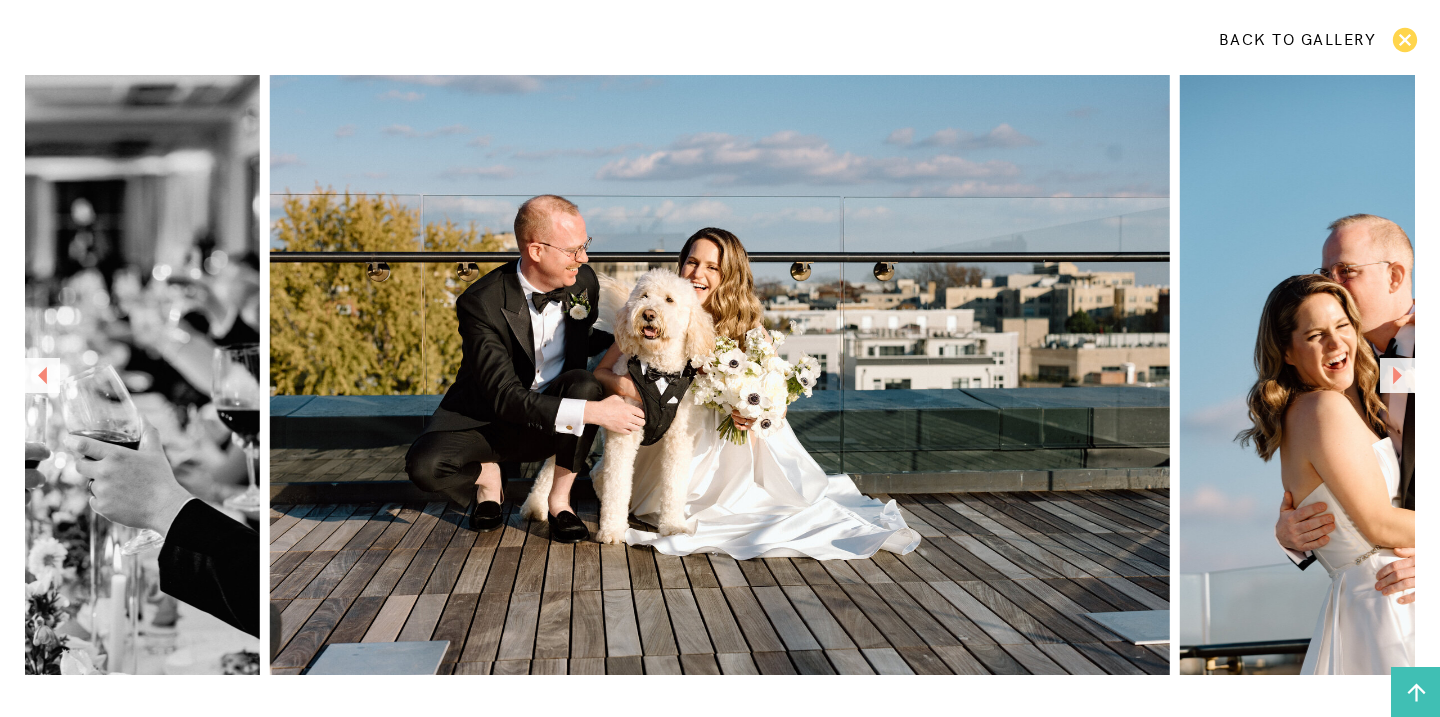 click at bounding box center (1397, 375) 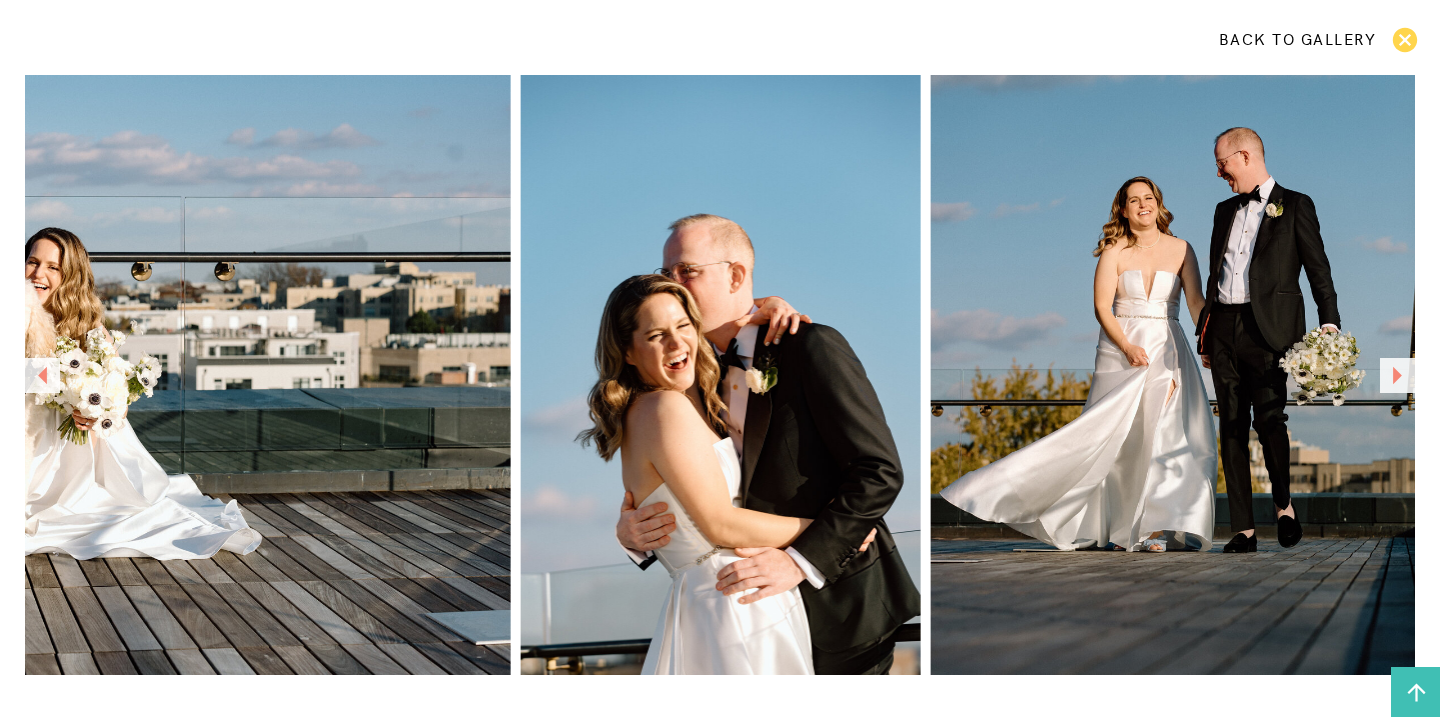 click at bounding box center [1397, 375] 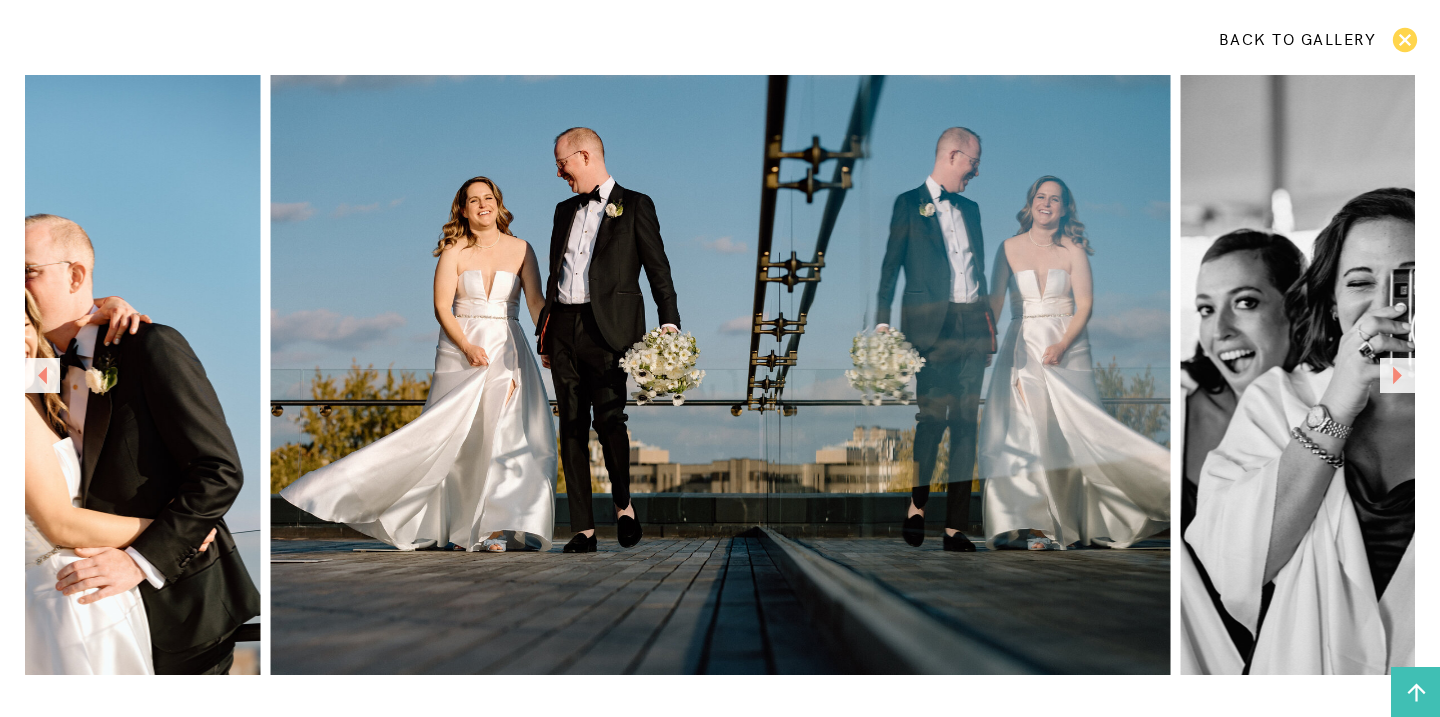click at bounding box center [1397, 375] 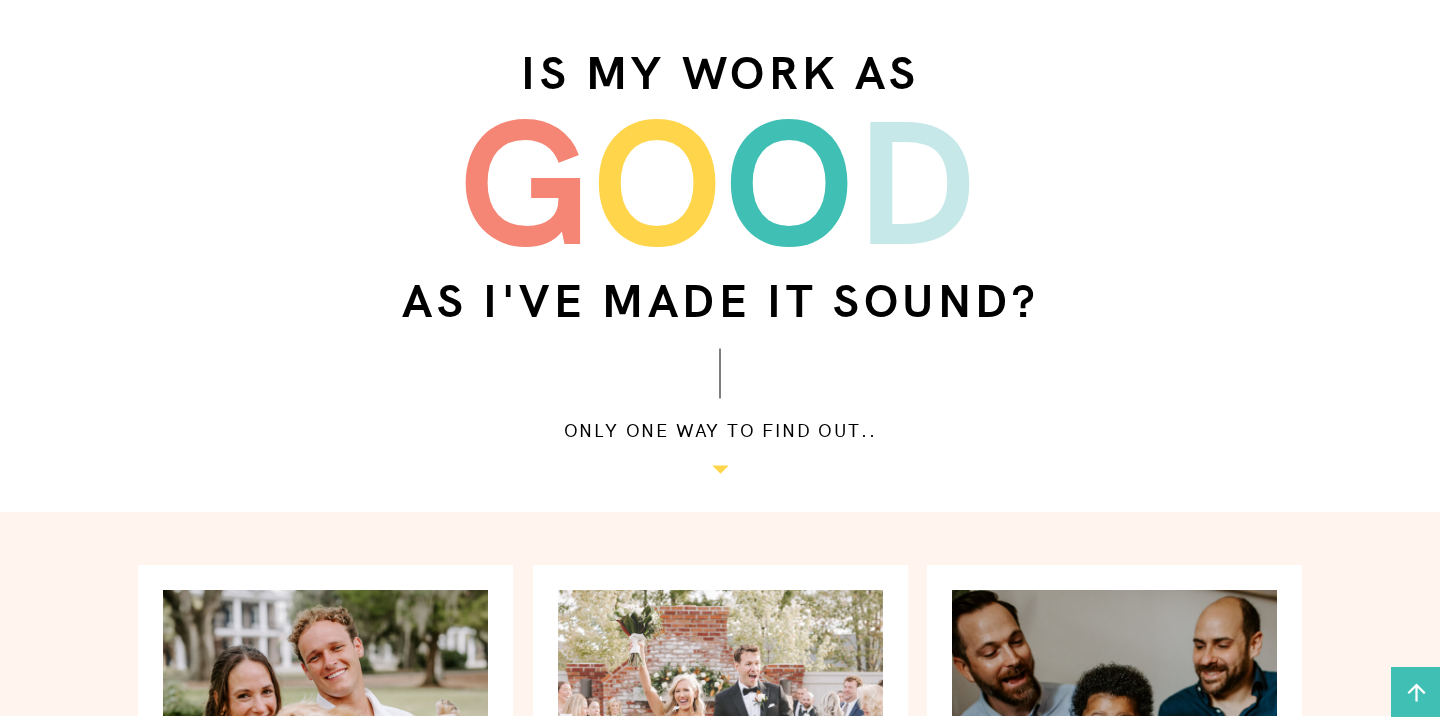 scroll, scrollTop: 0, scrollLeft: 0, axis: both 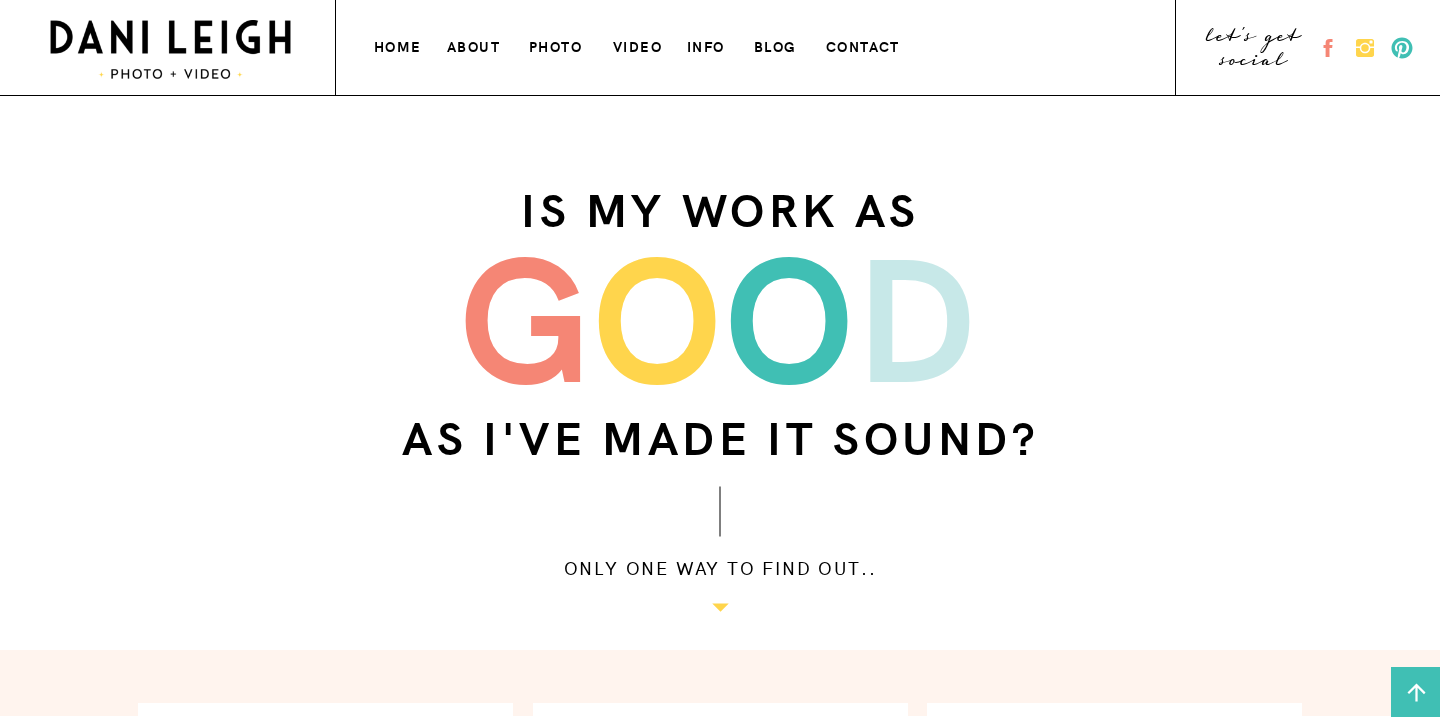 click on "info" at bounding box center (708, 44) 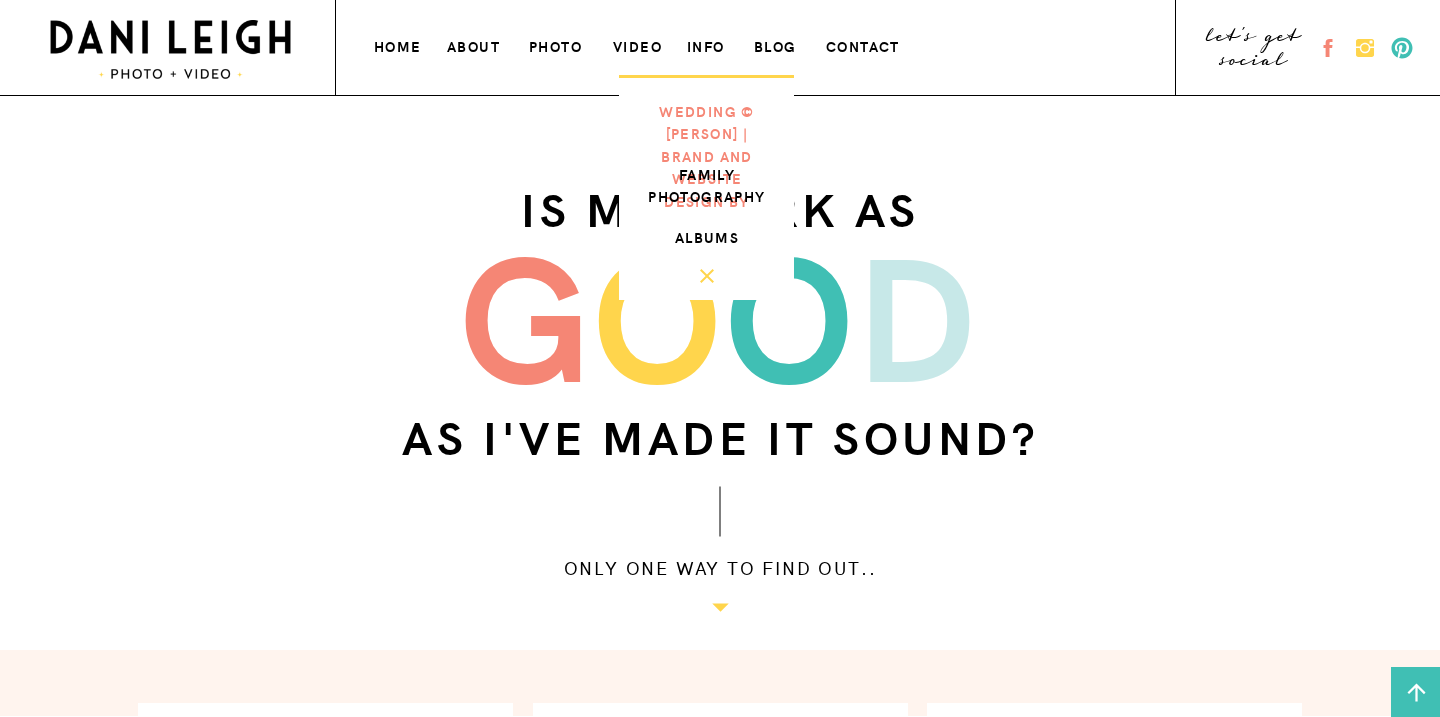 click on "wedding & engagement" at bounding box center [707, 120] 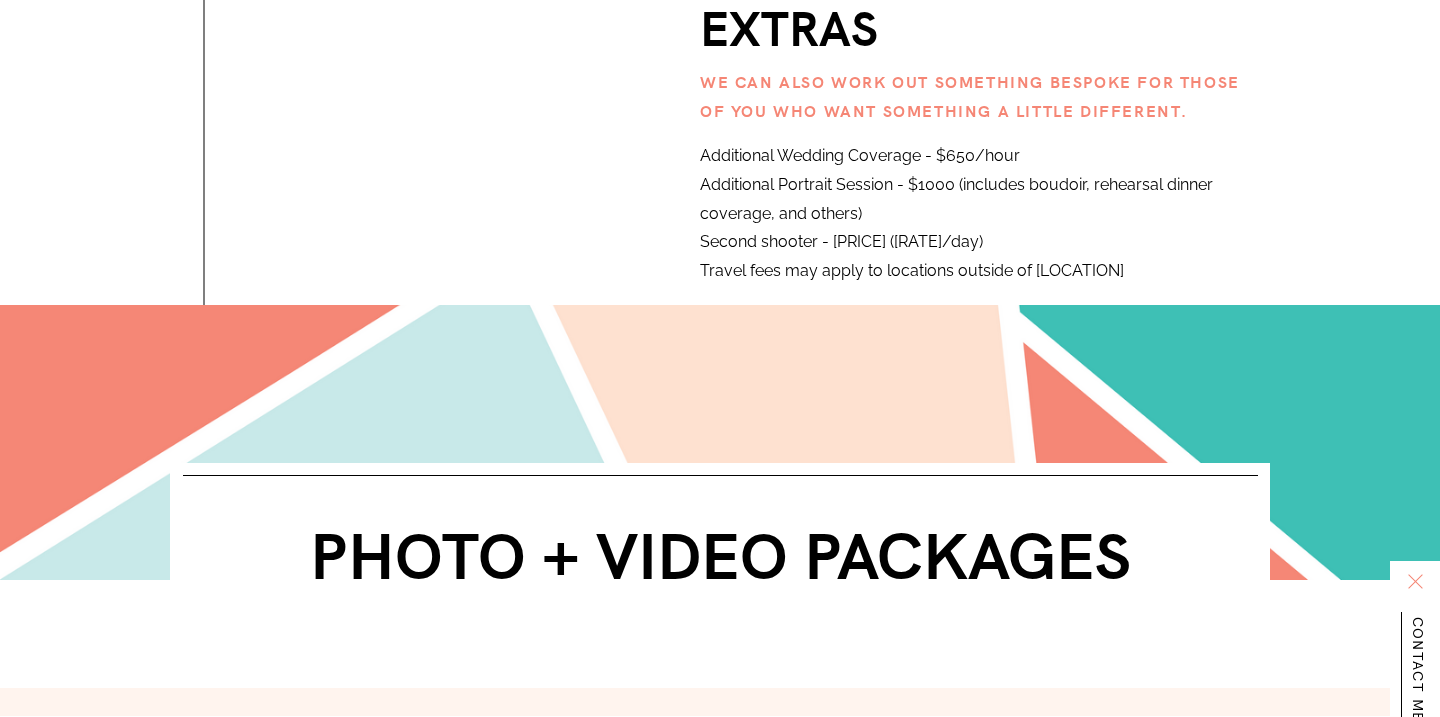 scroll, scrollTop: 5361, scrollLeft: 0, axis: vertical 